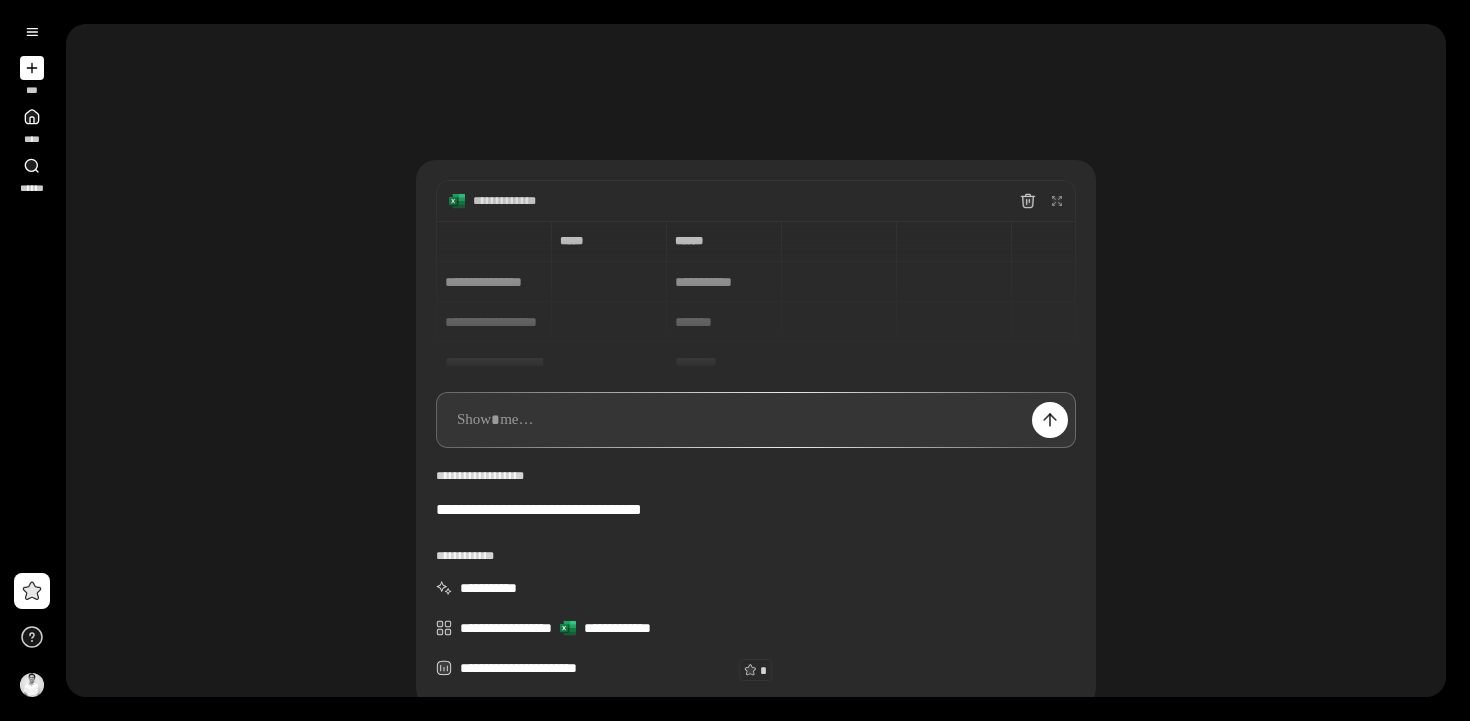 scroll, scrollTop: 0, scrollLeft: 0, axis: both 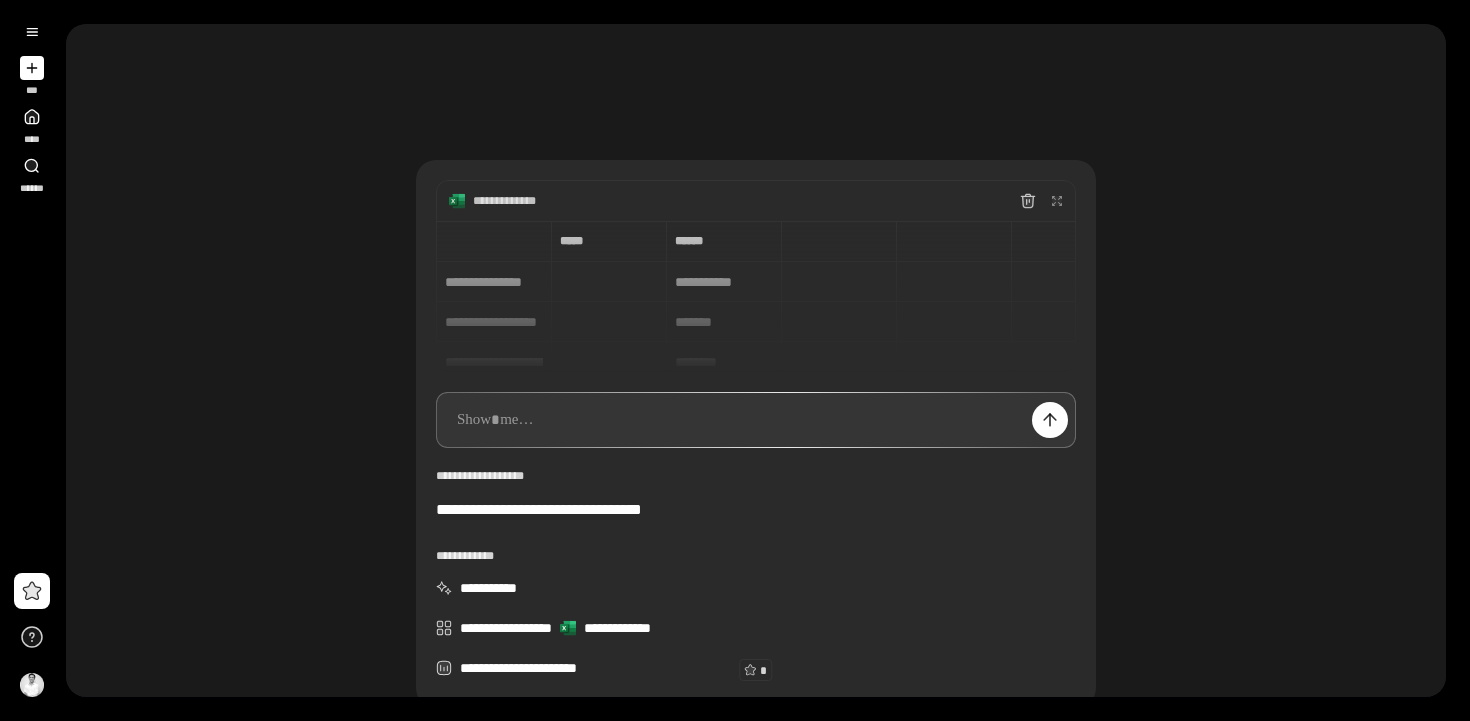 click at bounding box center [756, 420] 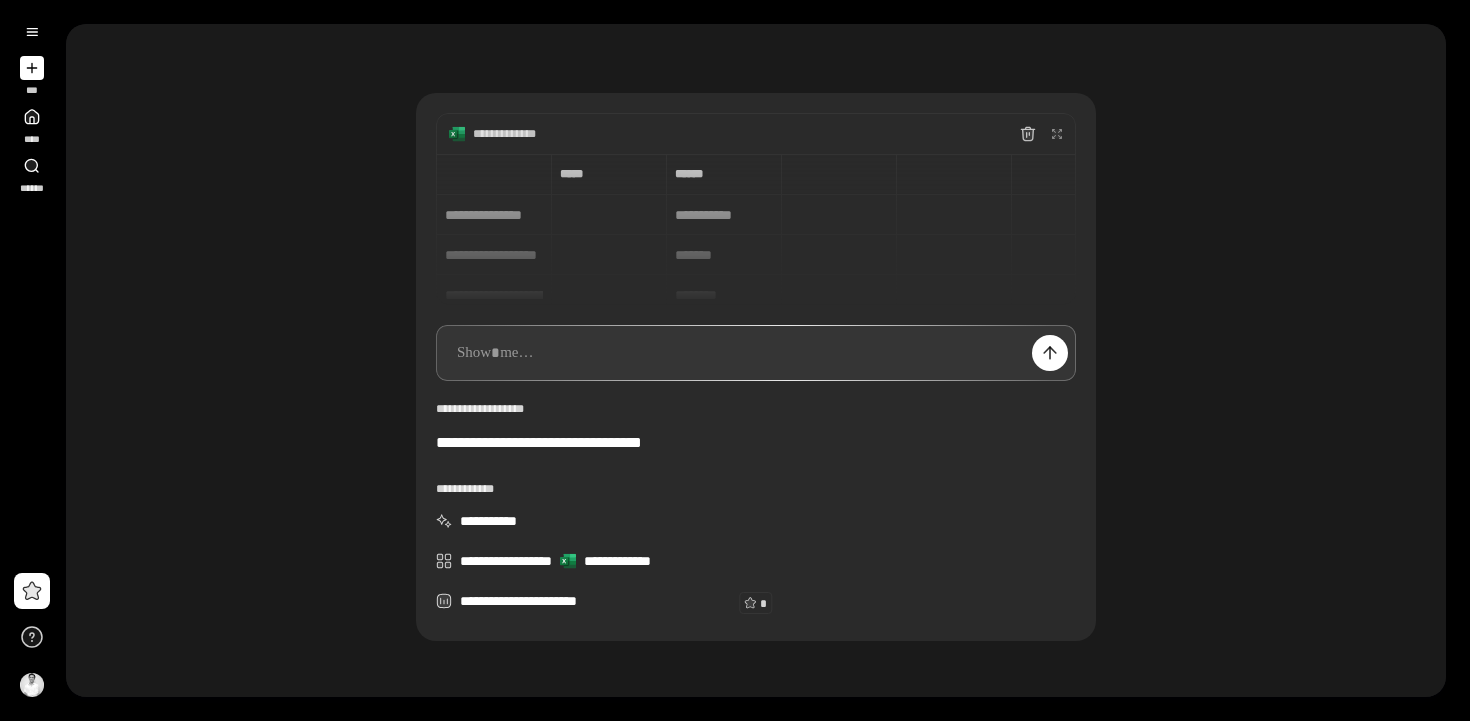 scroll, scrollTop: 63, scrollLeft: 0, axis: vertical 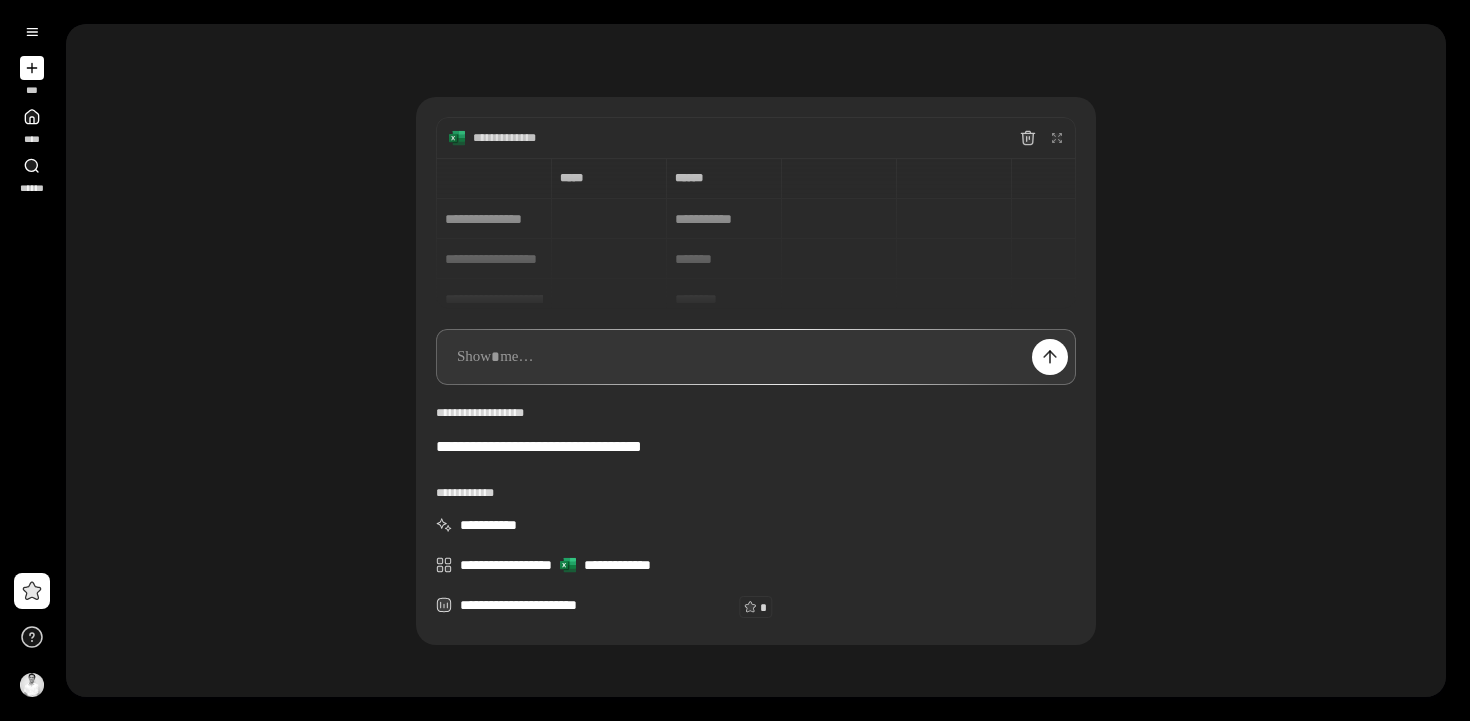 type 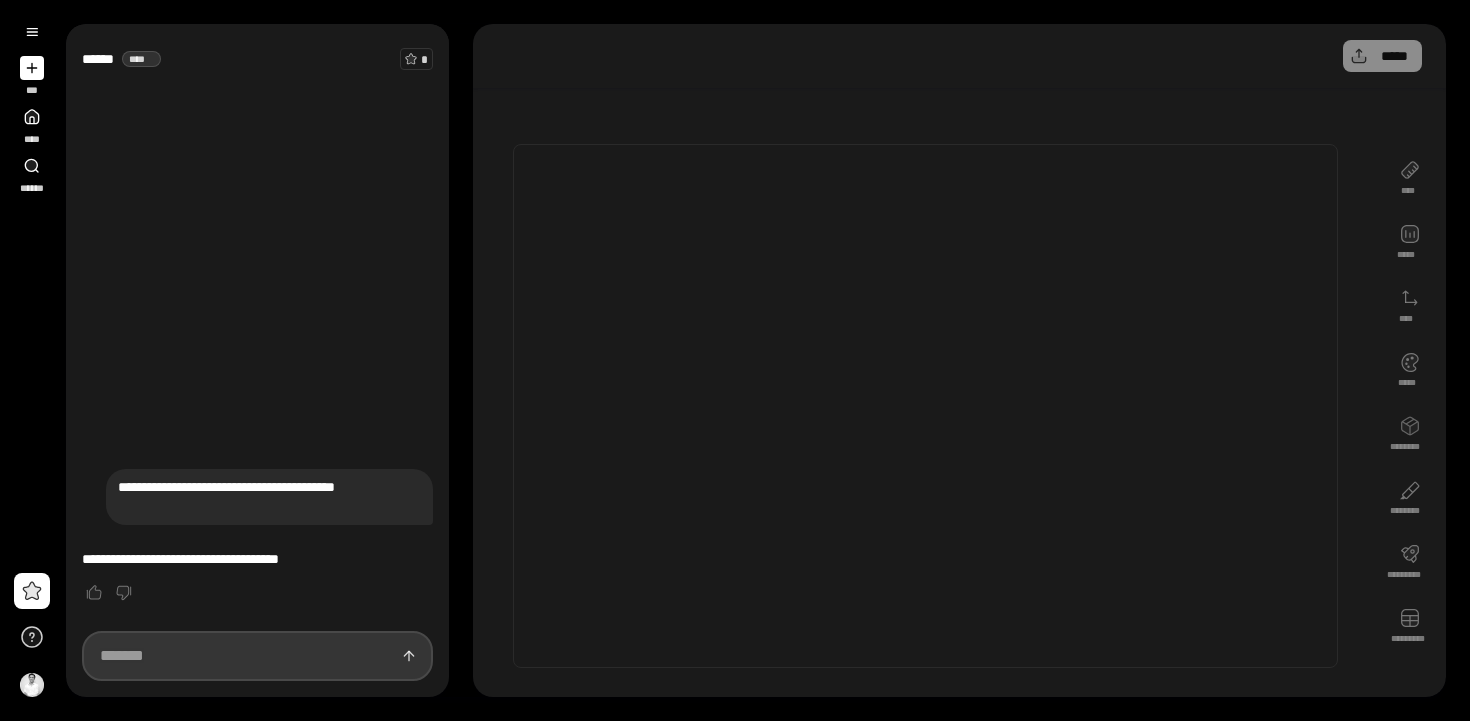 click at bounding box center (257, 656) 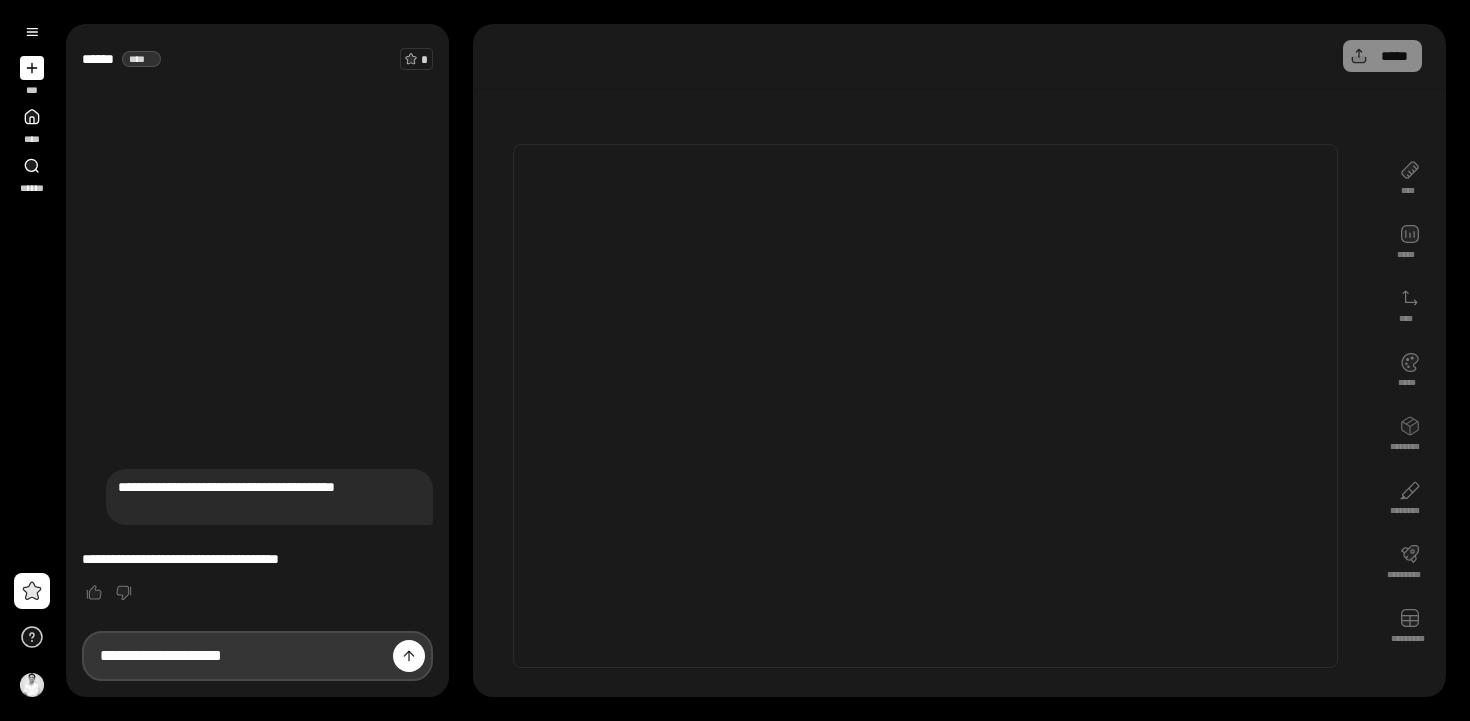 type on "**********" 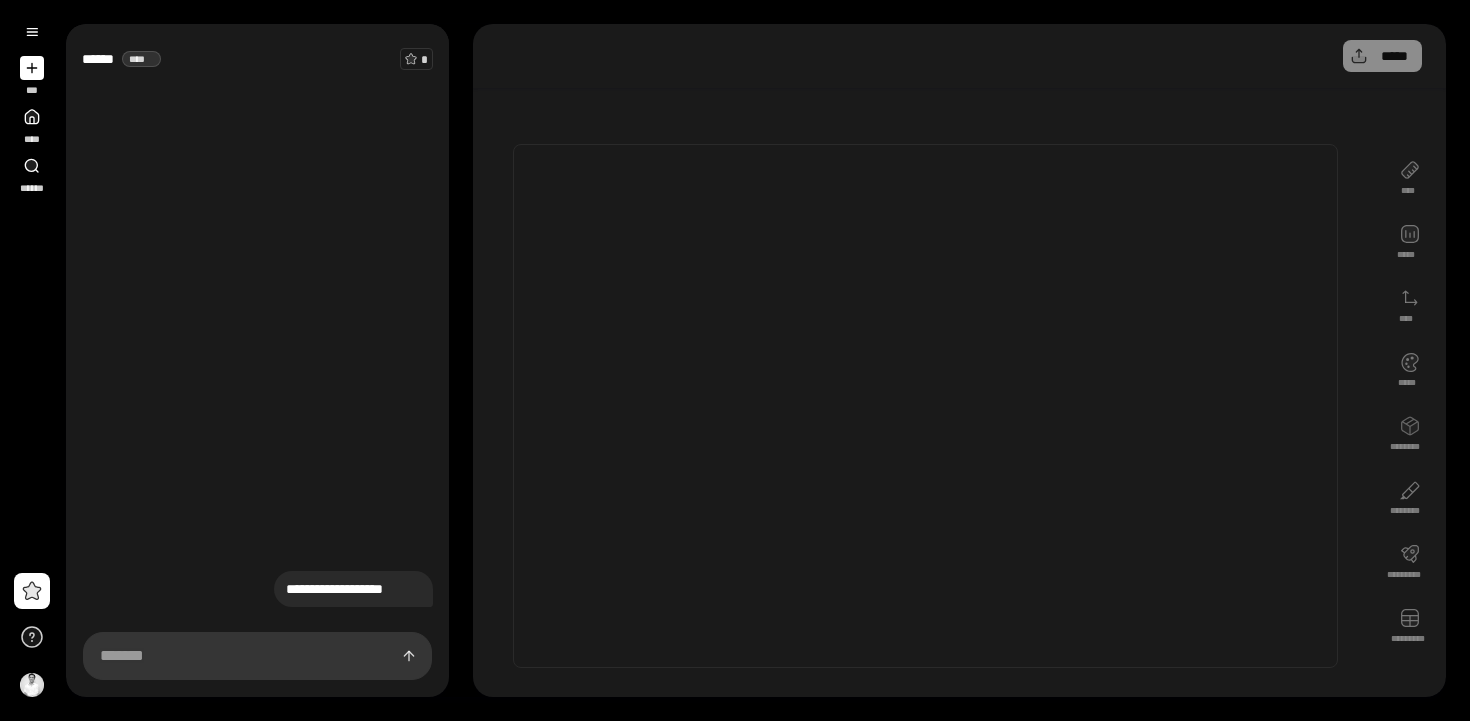 click on "**********" at bounding box center (257, 323) 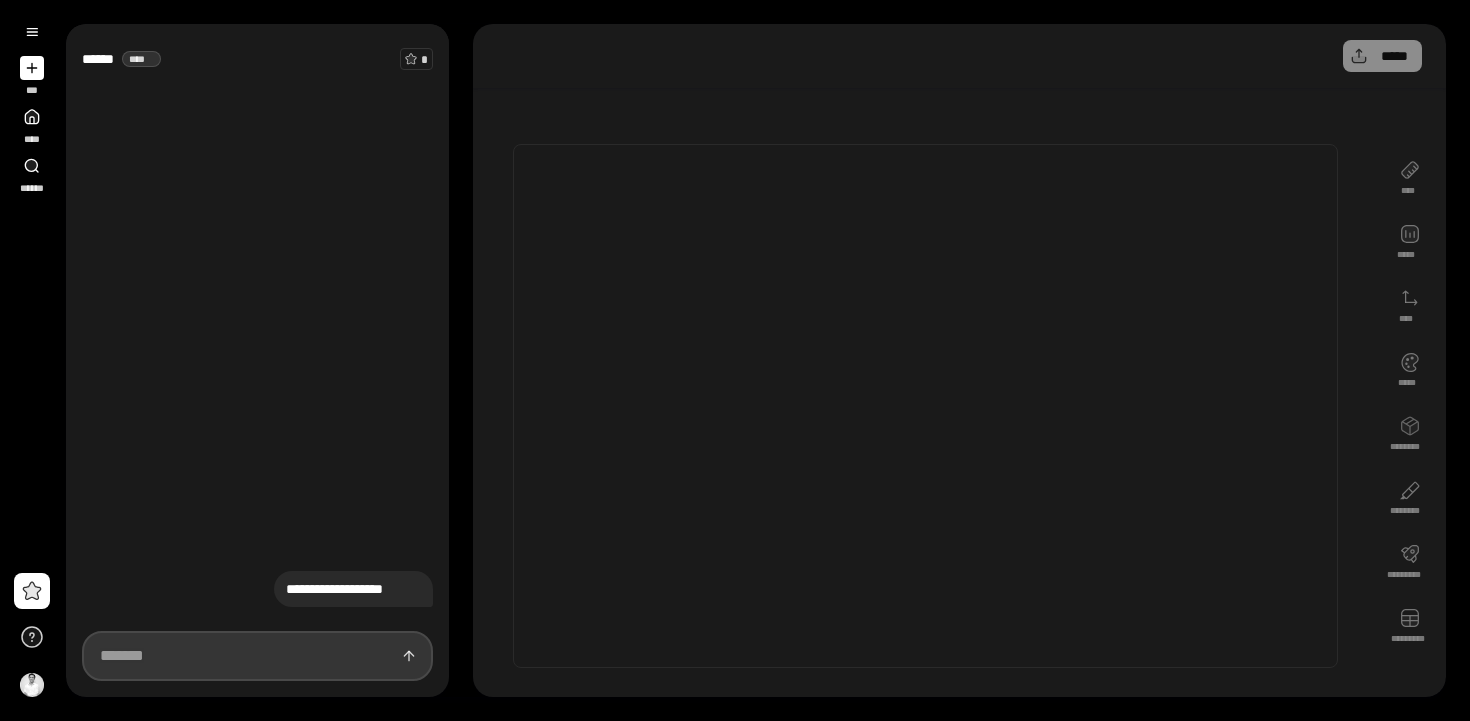 click at bounding box center (257, 656) 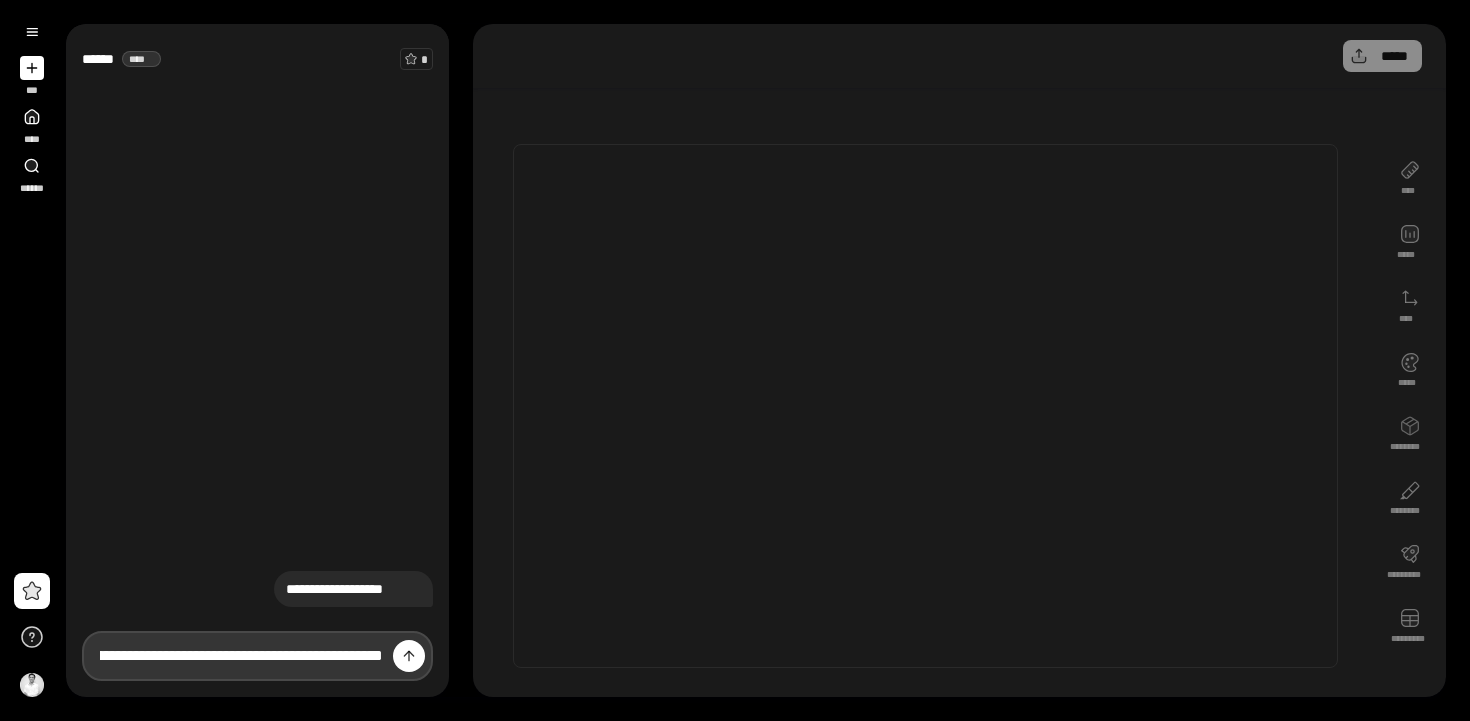 scroll, scrollTop: 0, scrollLeft: 154, axis: horizontal 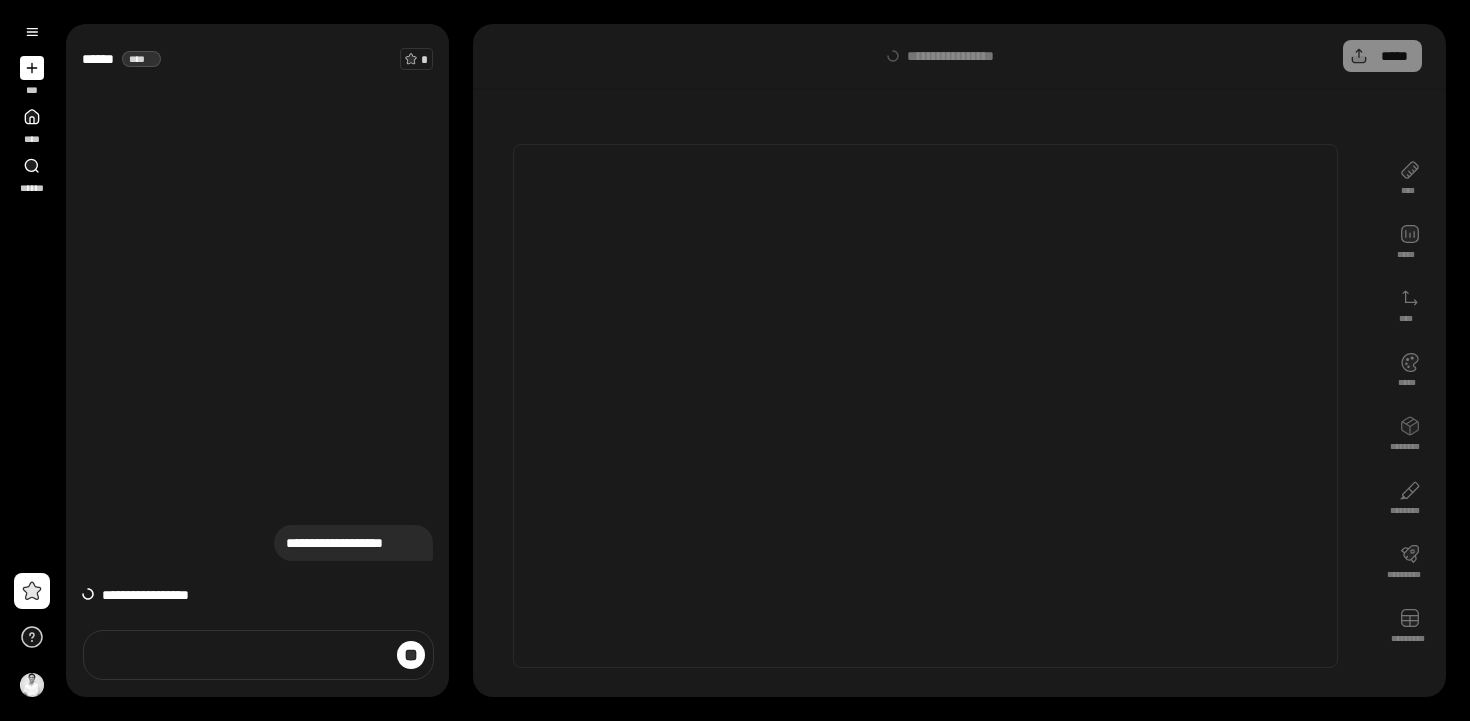 click 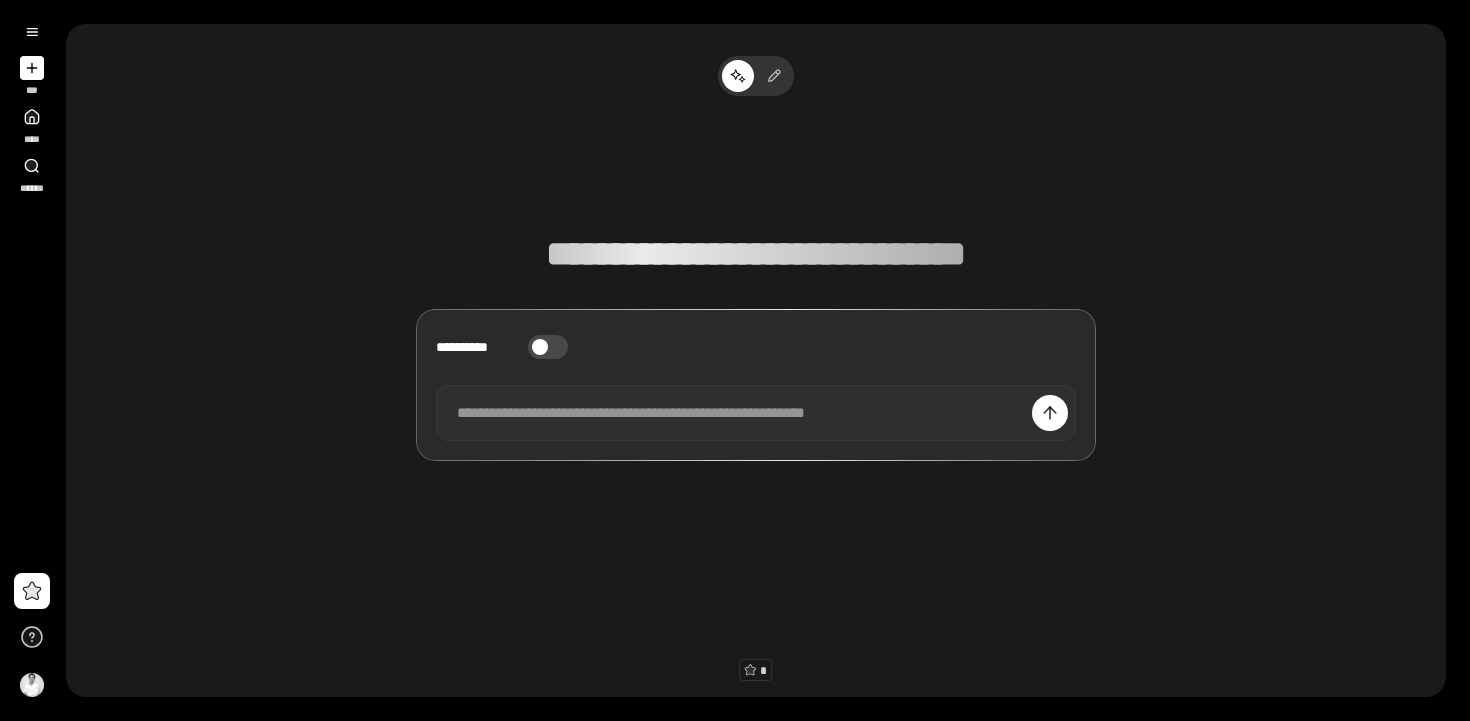 drag, startPoint x: 507, startPoint y: 431, endPoint x: 455, endPoint y: 364, distance: 84.811554 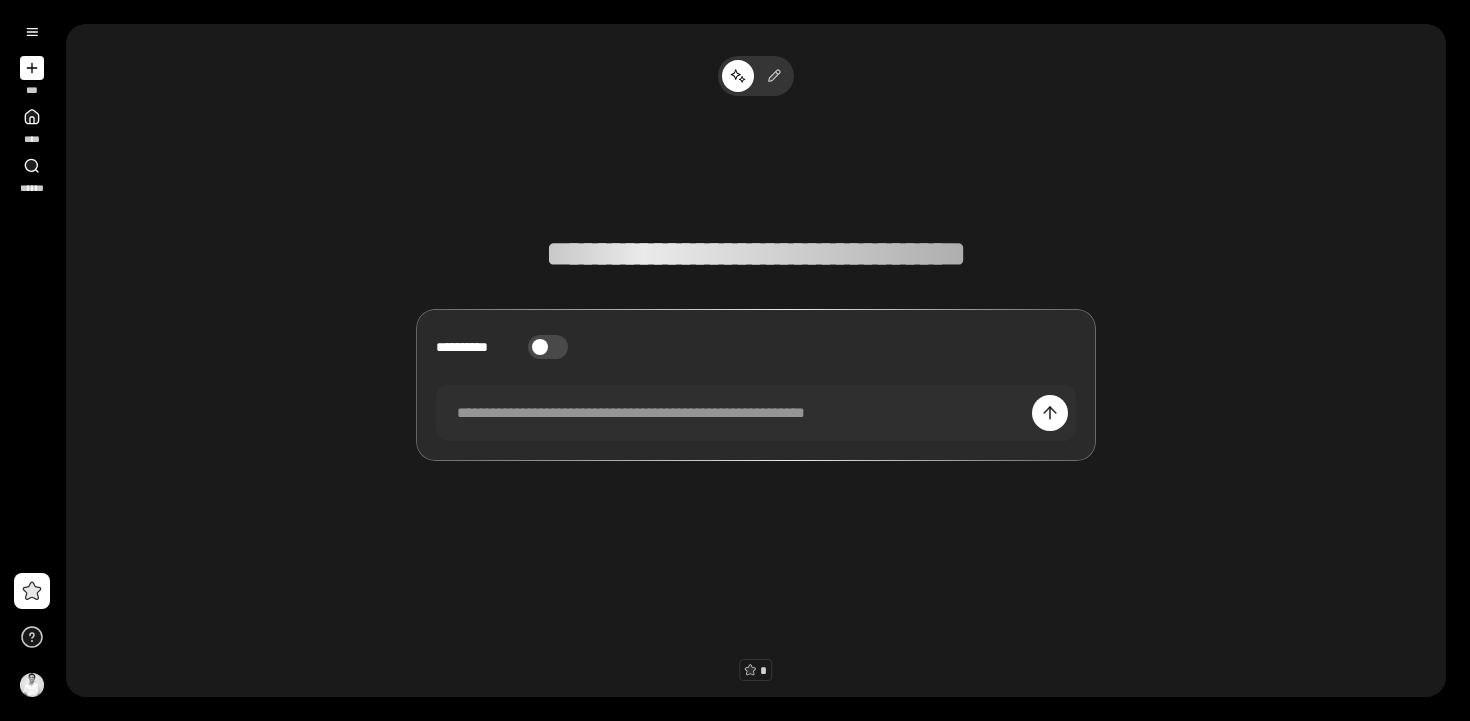 click 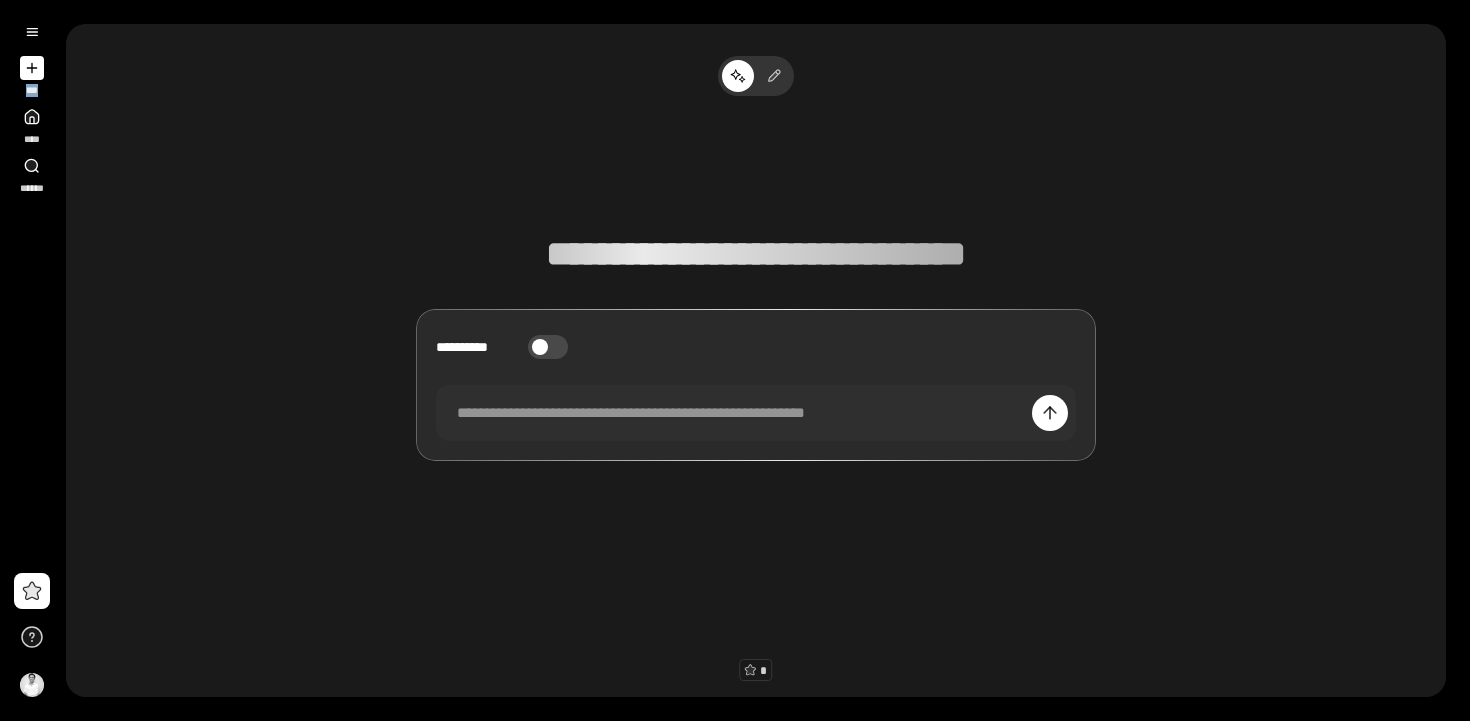 click 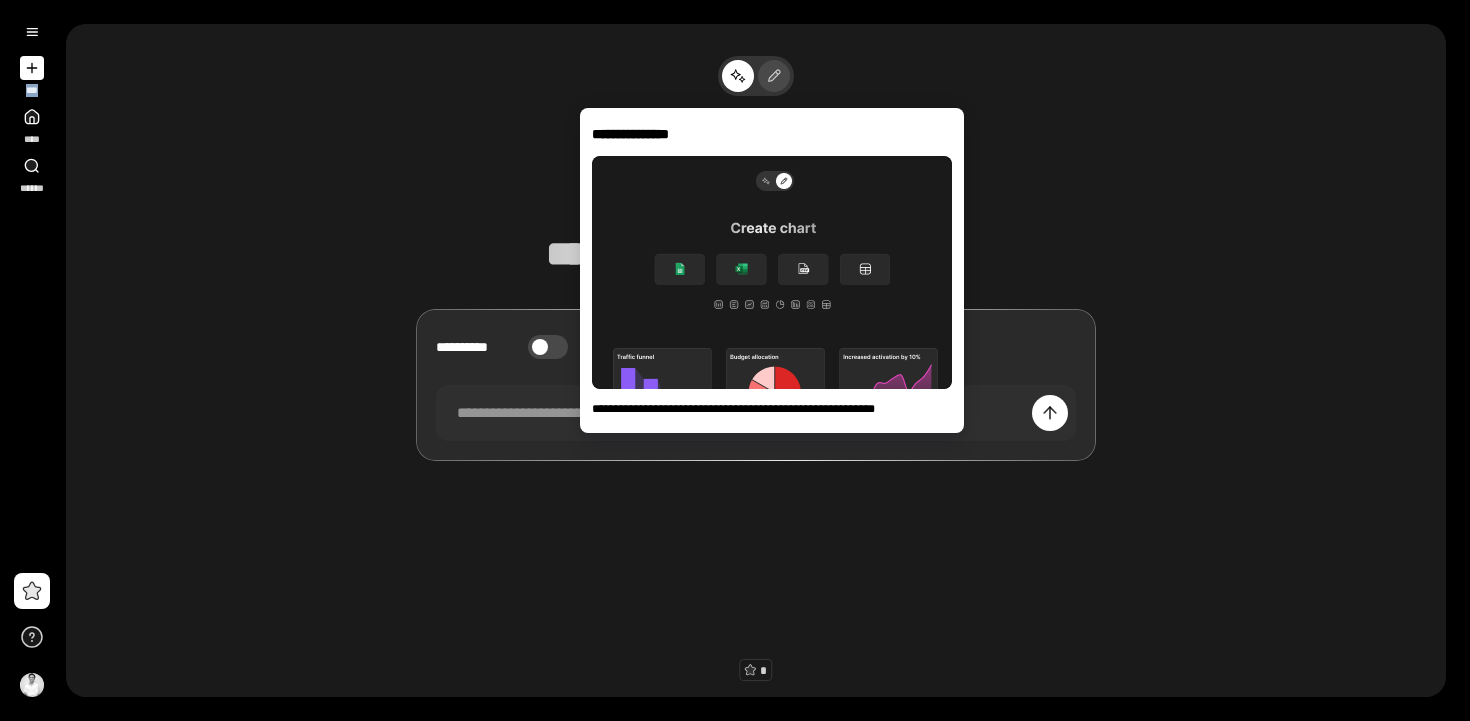 click 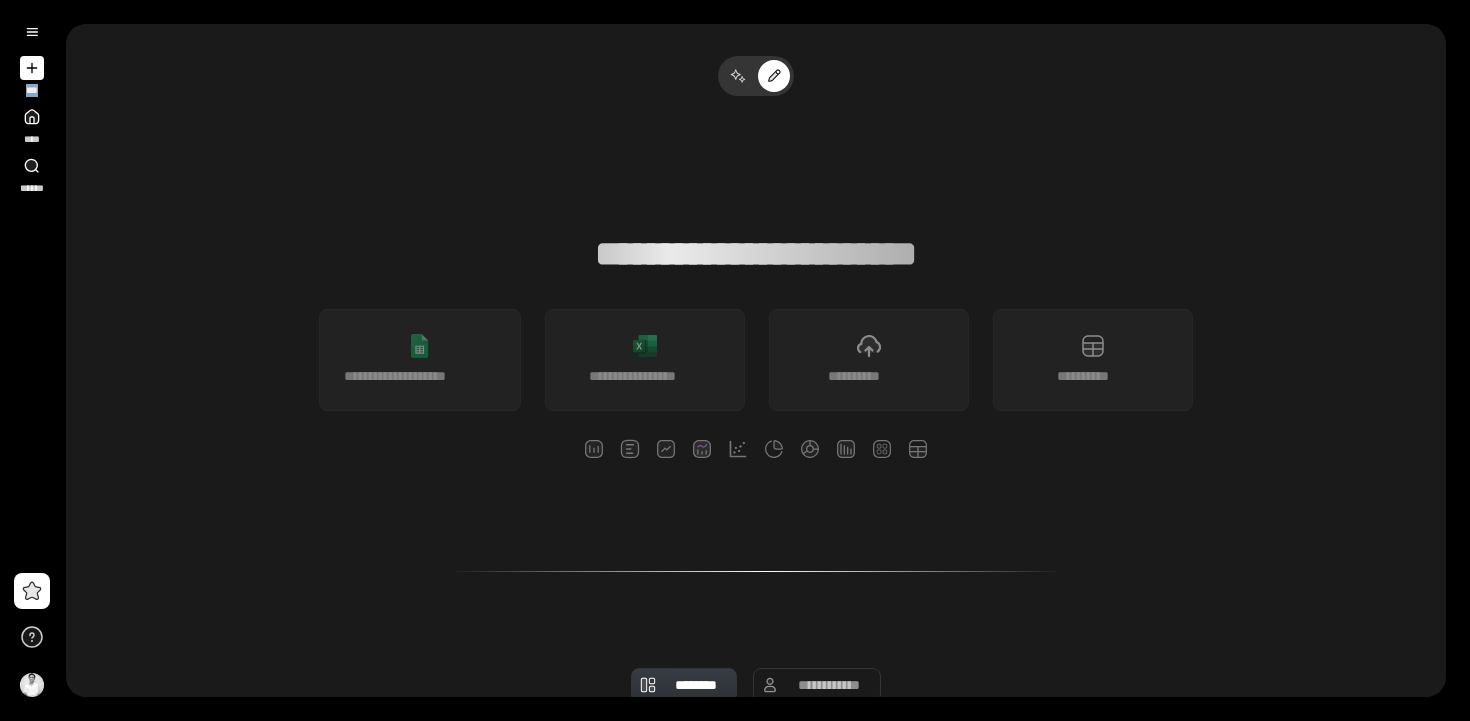 click 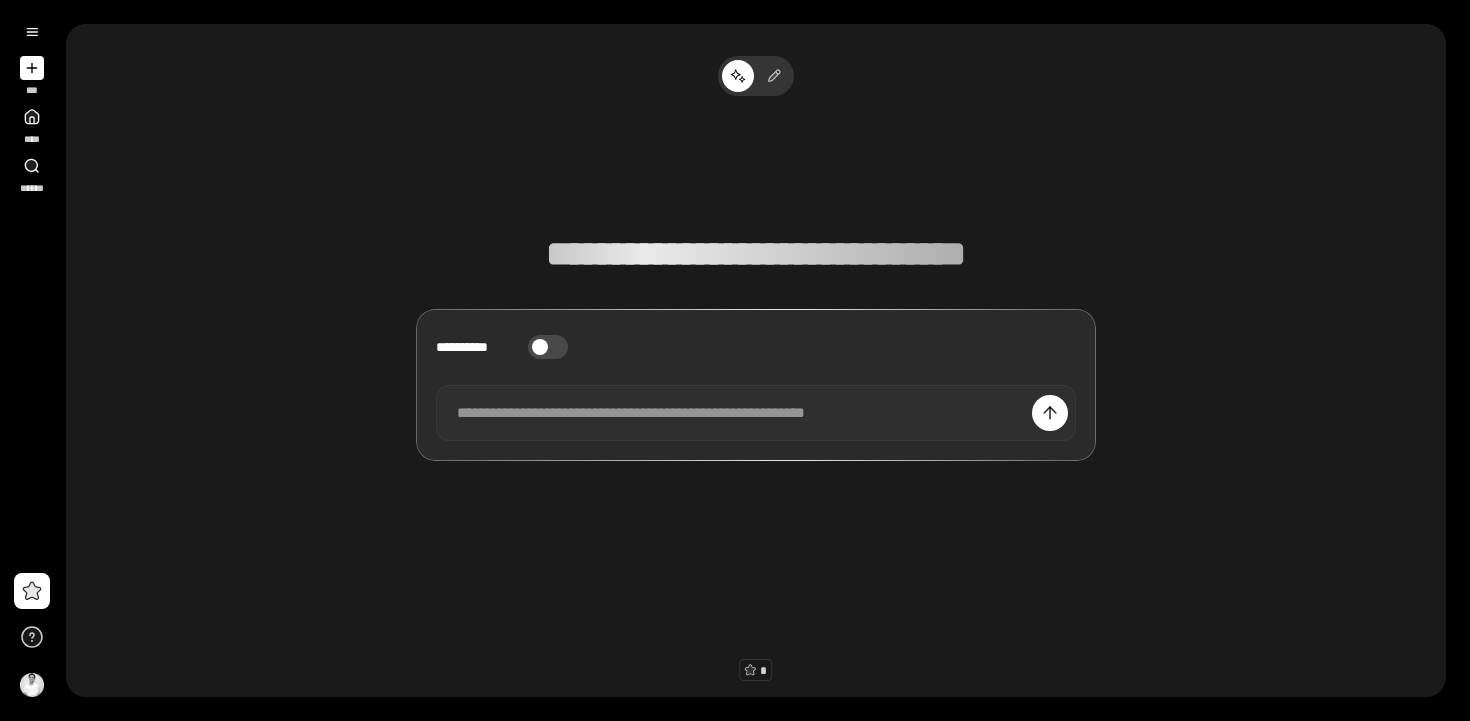 type 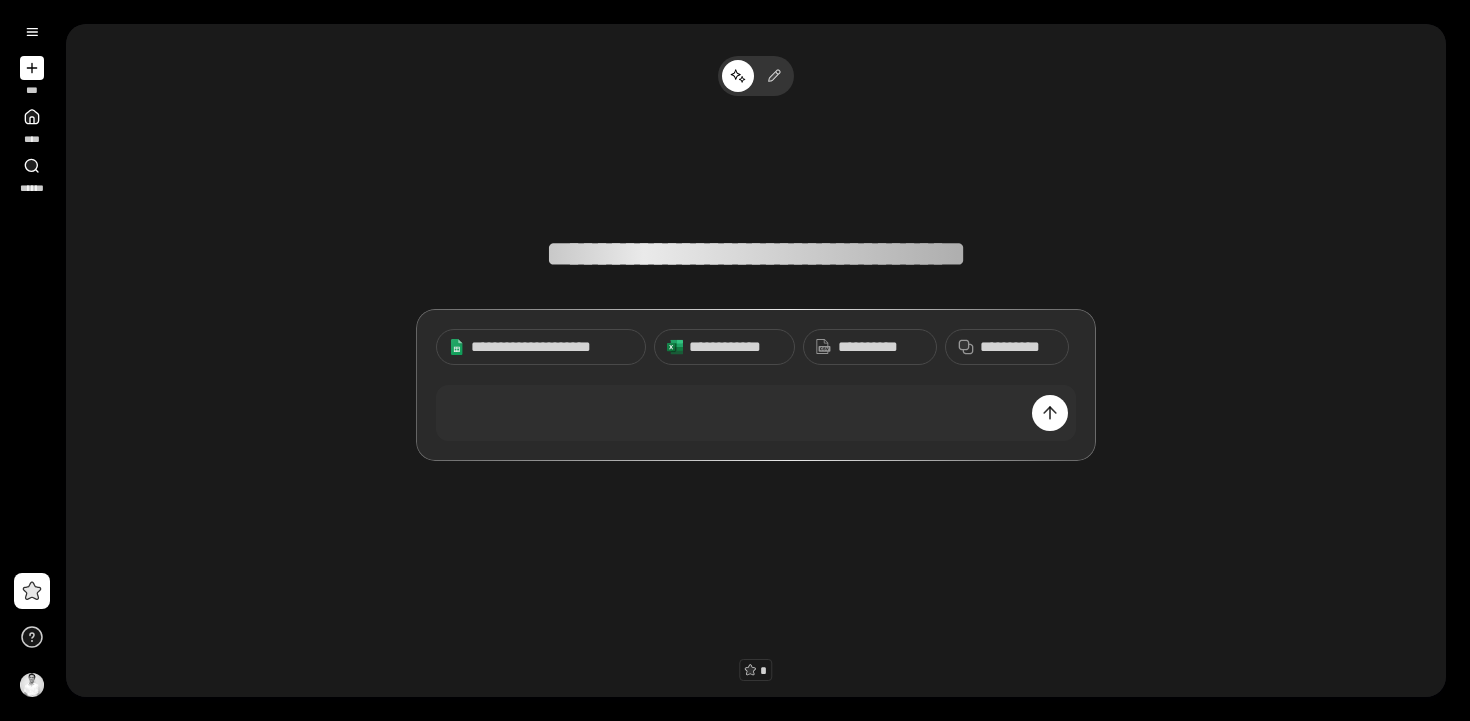 click on "**********" at bounding box center (756, 360) 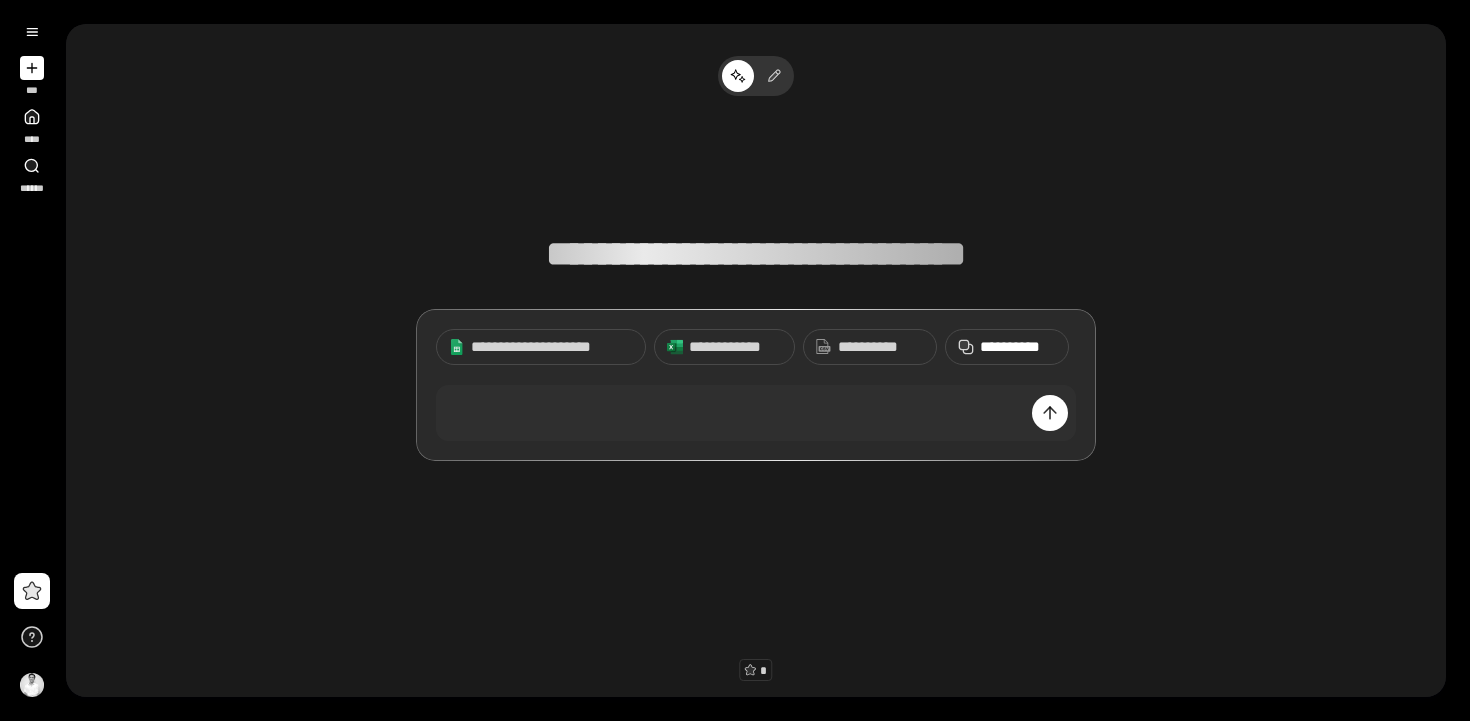 click on "**********" at bounding box center [1018, 347] 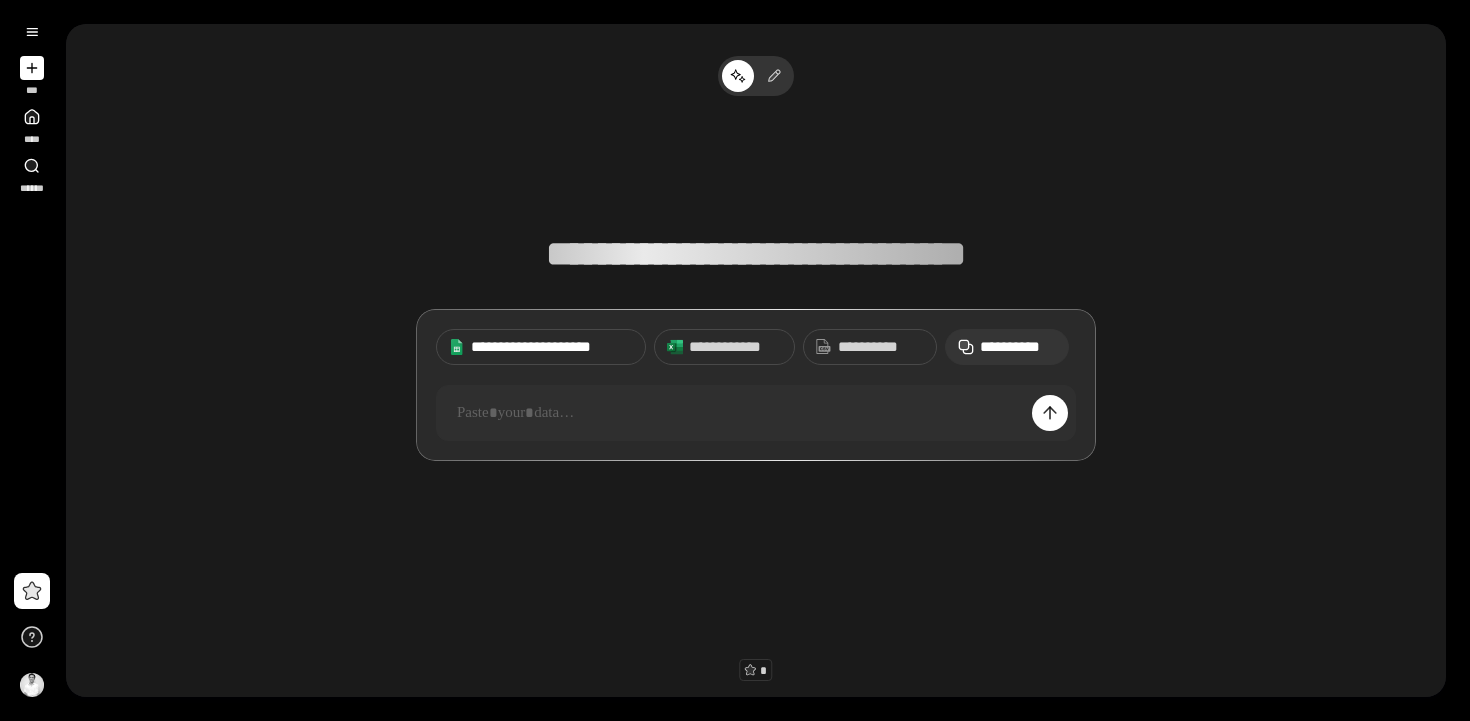 click on "**********" at bounding box center [552, 347] 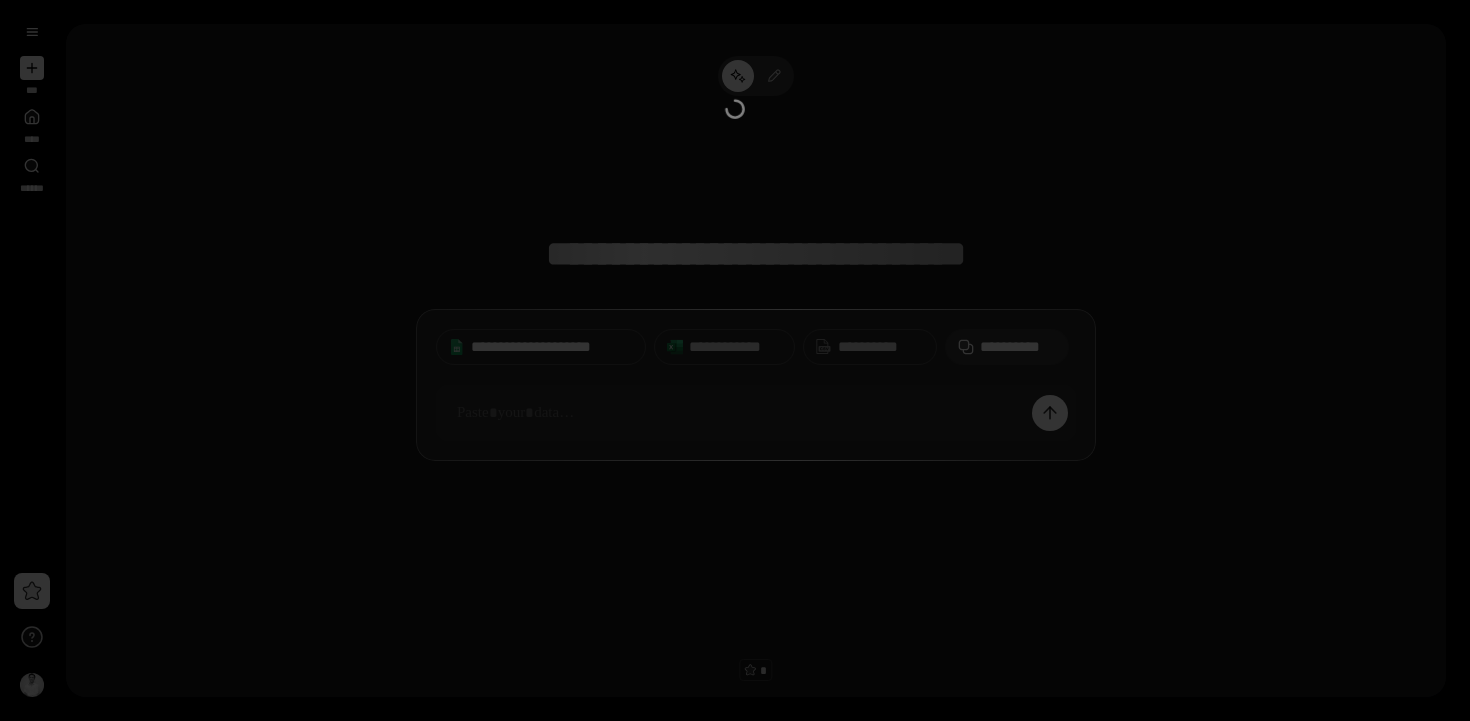 click at bounding box center (735, 360) 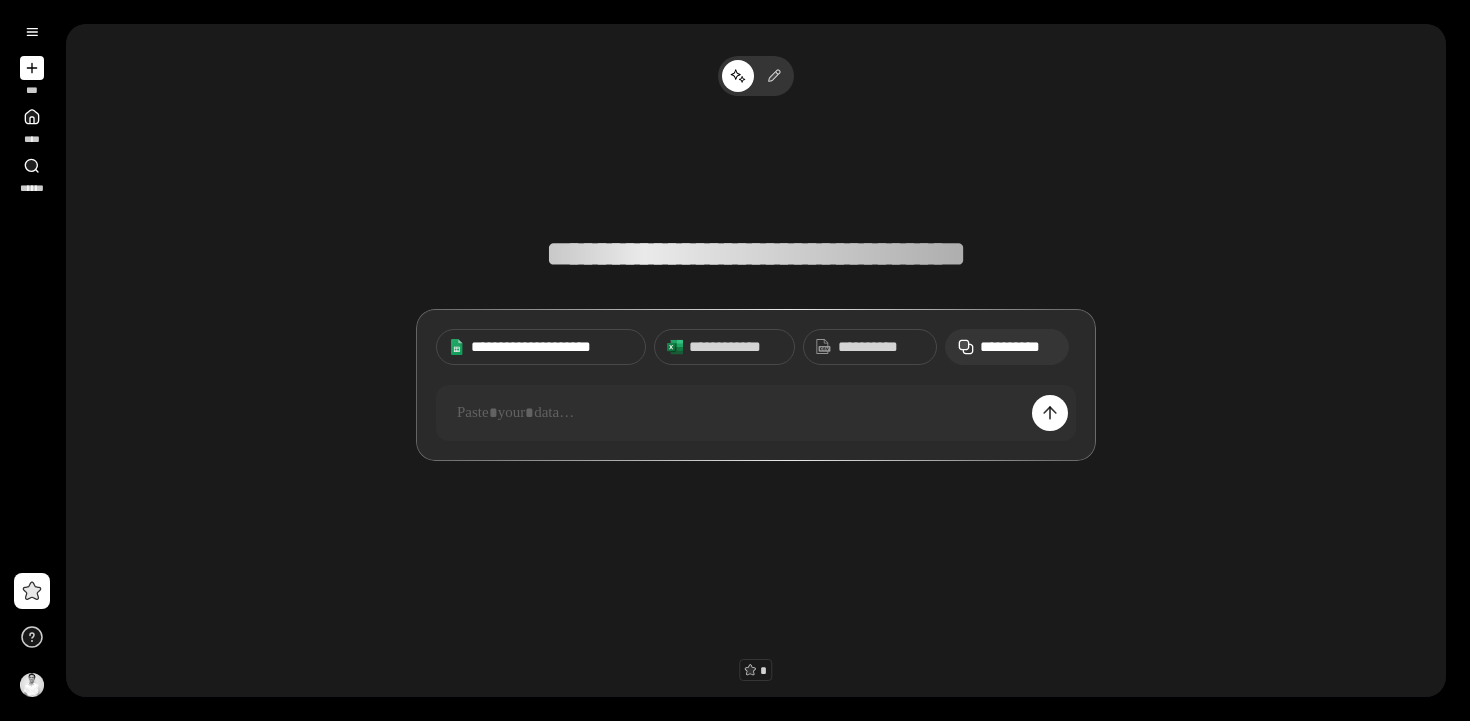 click on "**********" at bounding box center [552, 347] 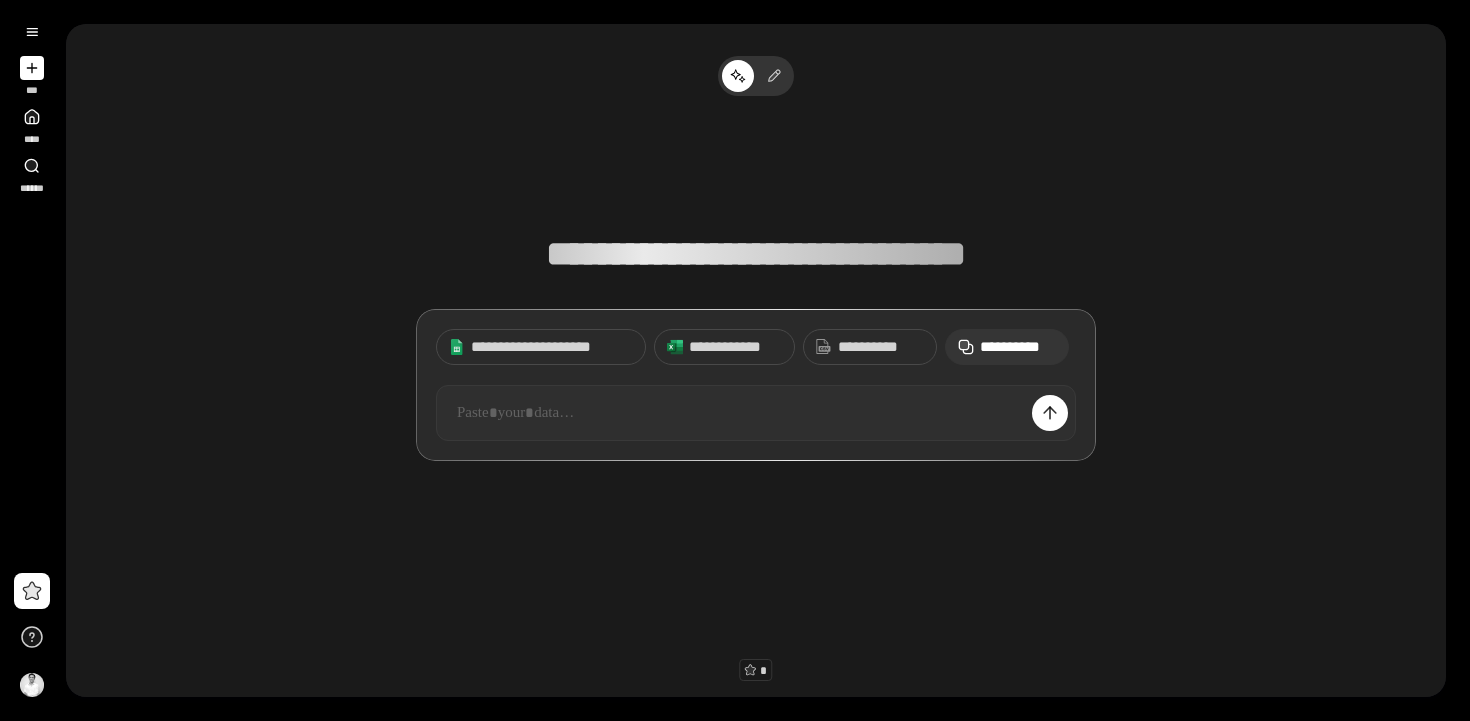 click at bounding box center (756, 413) 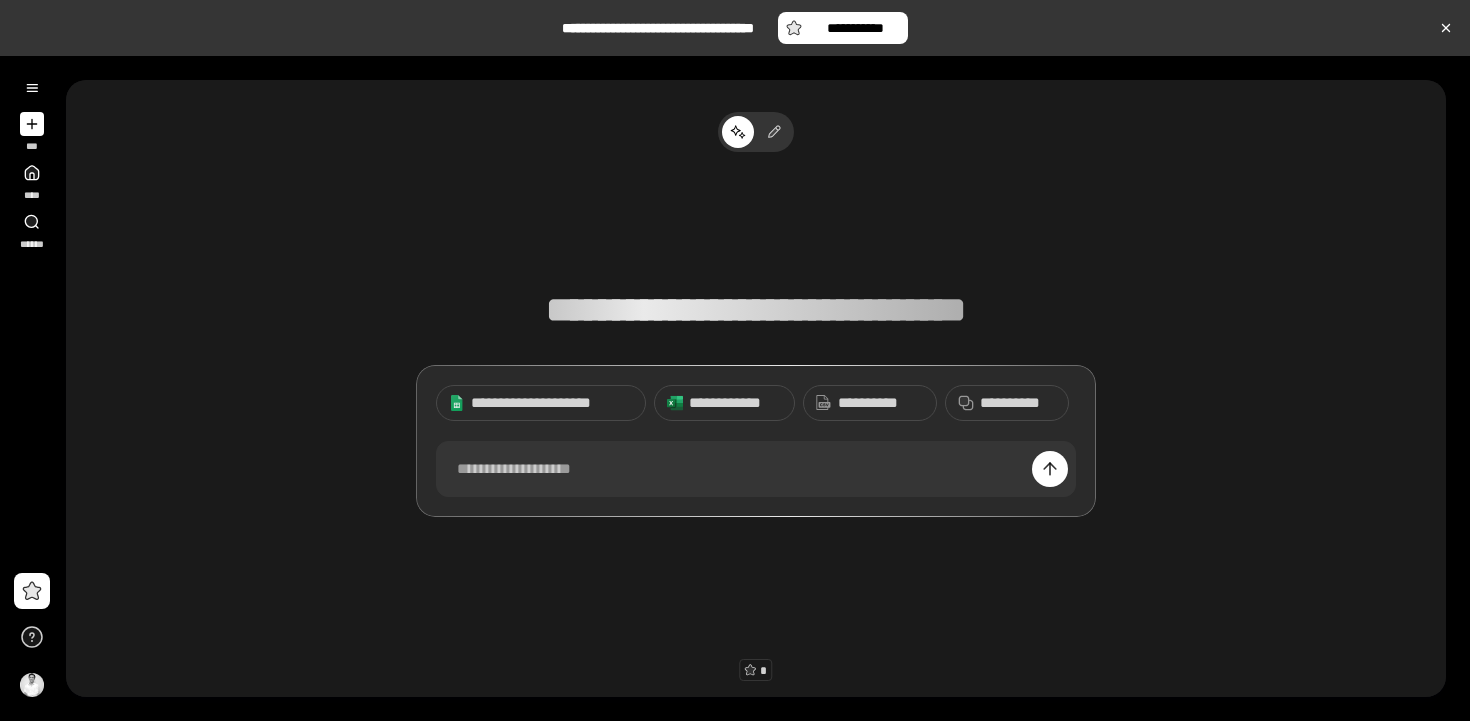 scroll, scrollTop: 0, scrollLeft: 0, axis: both 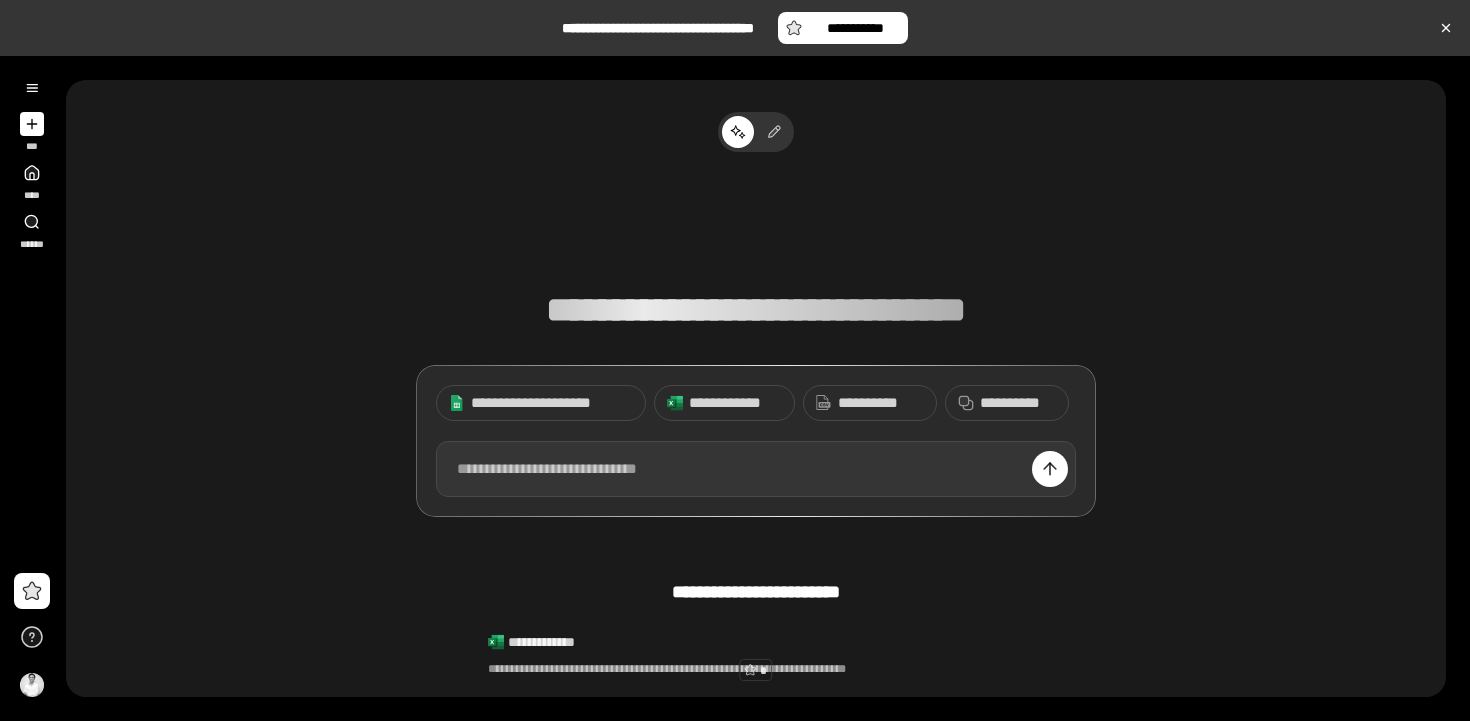 click at bounding box center [756, 469] 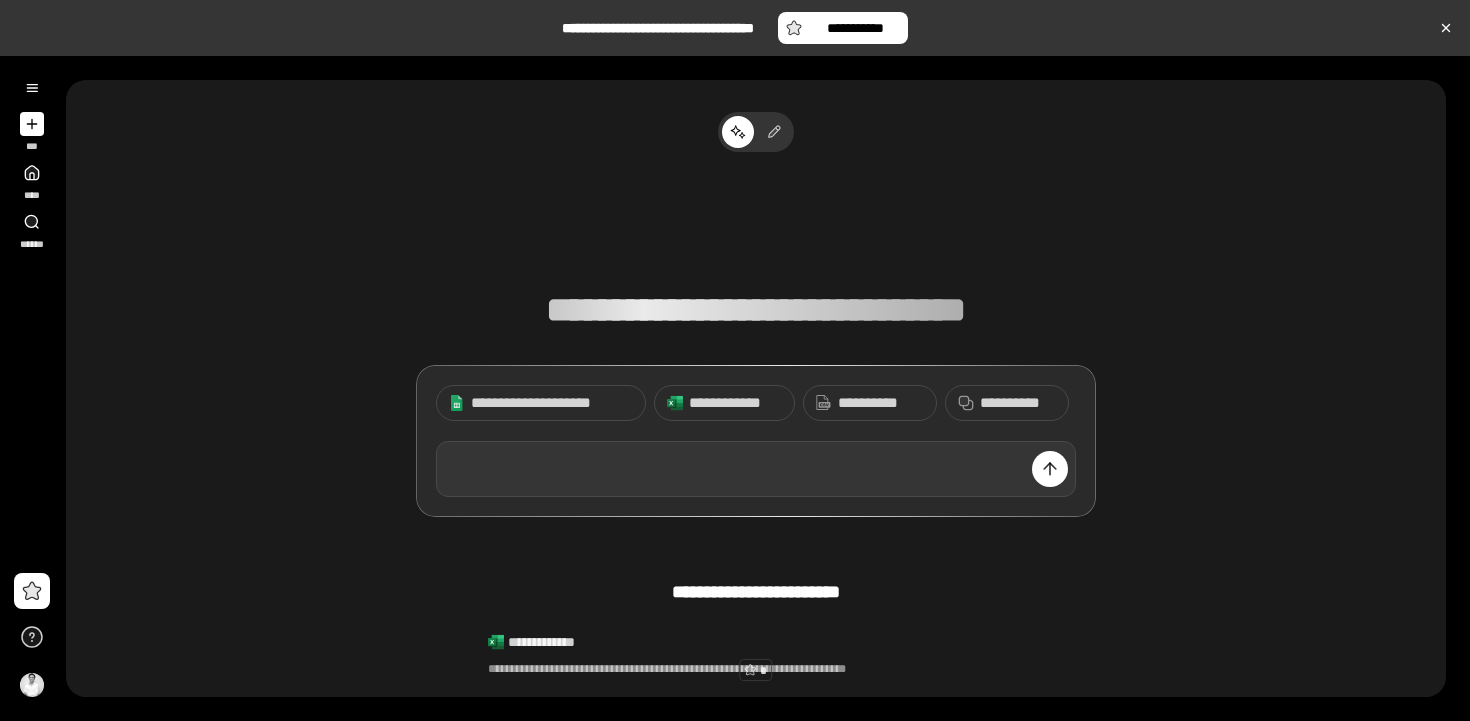 click at bounding box center (756, 469) 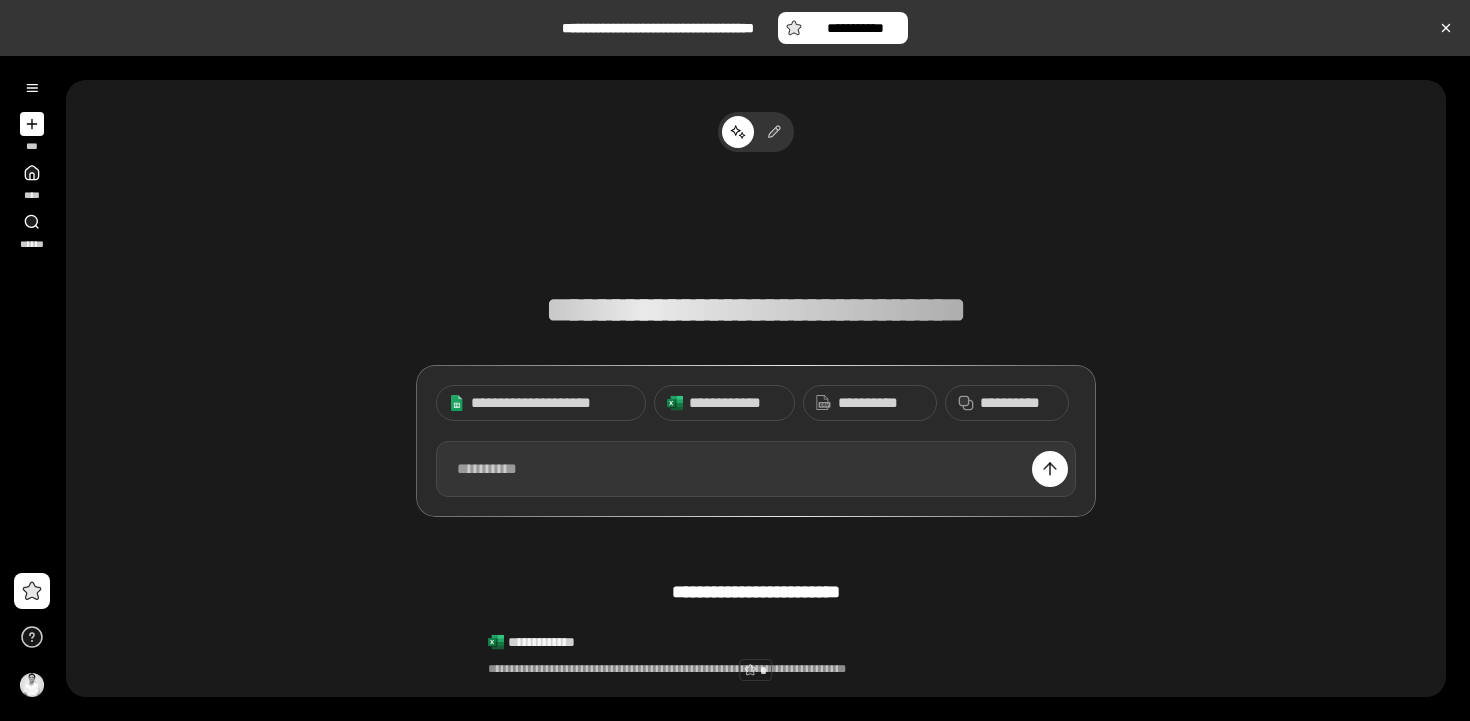 click at bounding box center [756, 469] 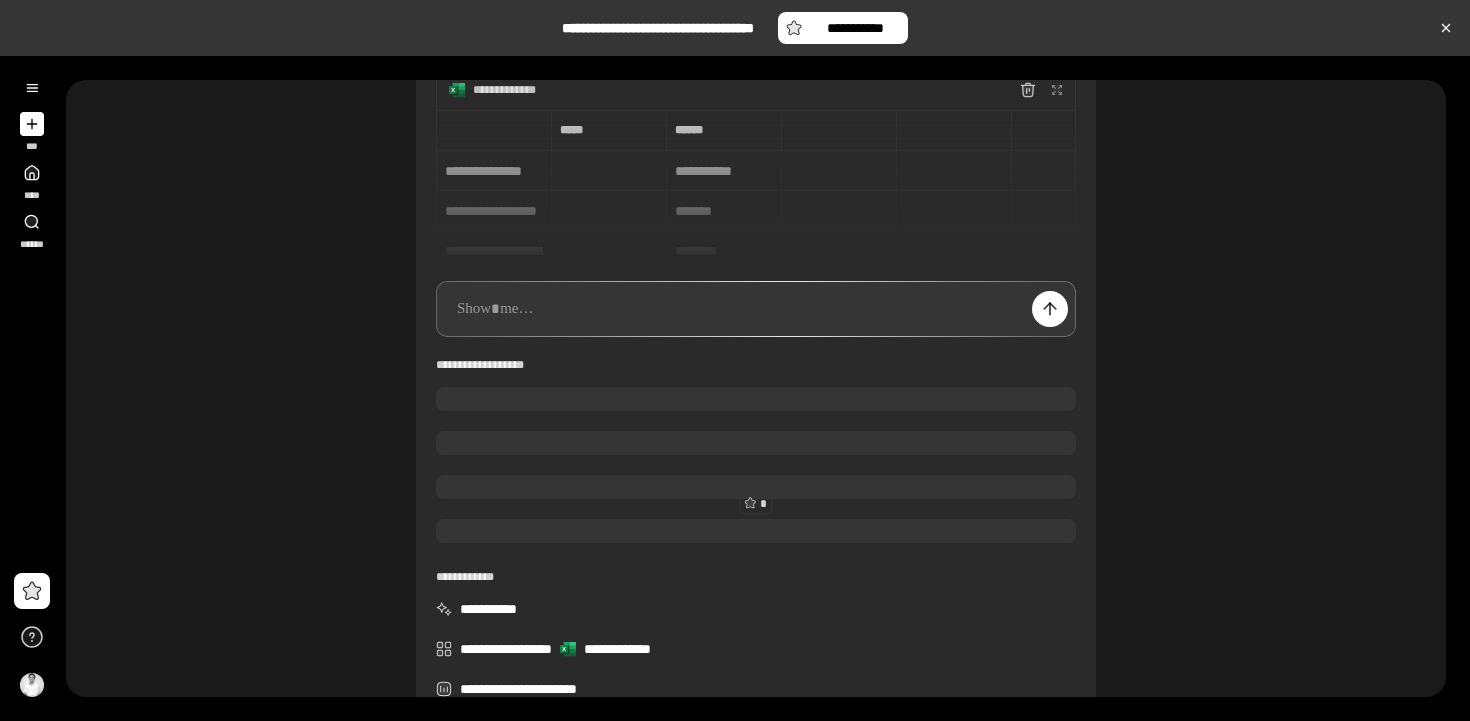 scroll, scrollTop: 319, scrollLeft: 0, axis: vertical 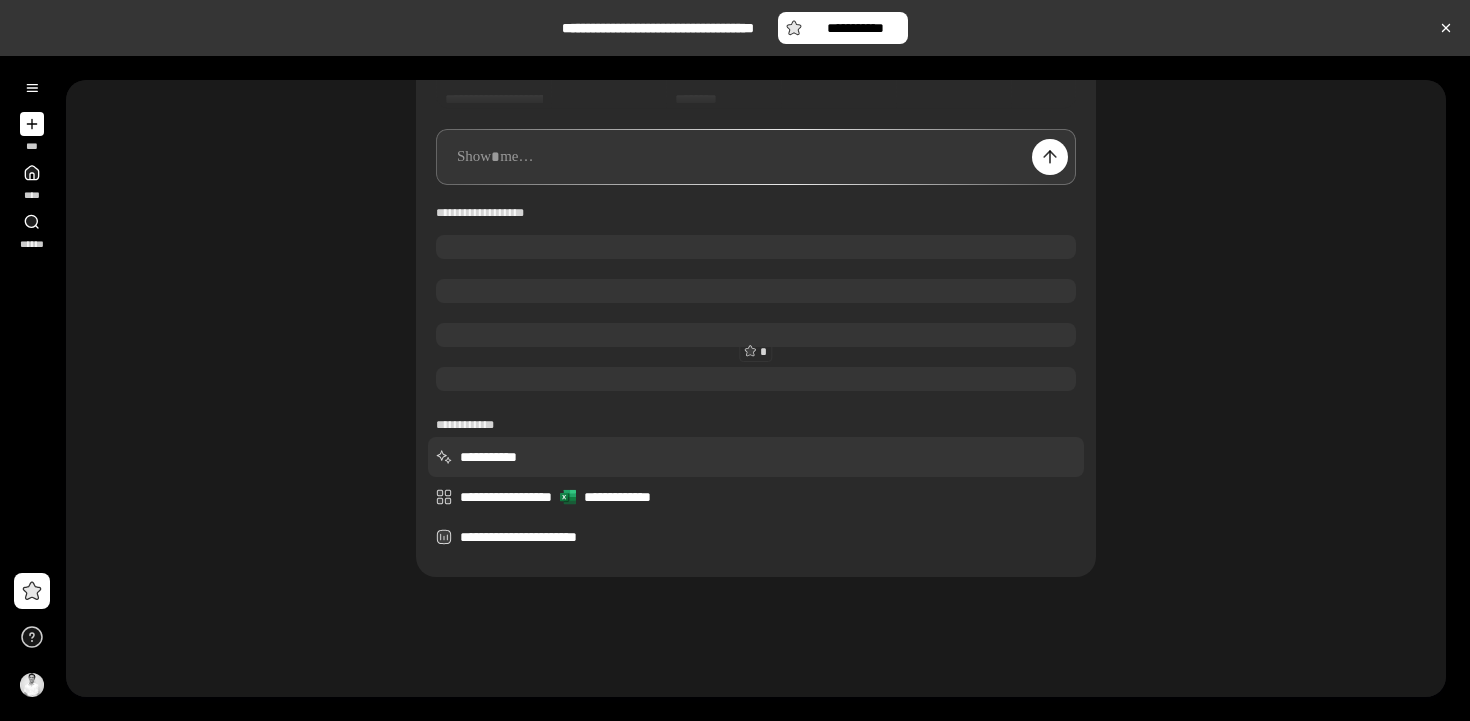 click on "**********" at bounding box center [756, 457] 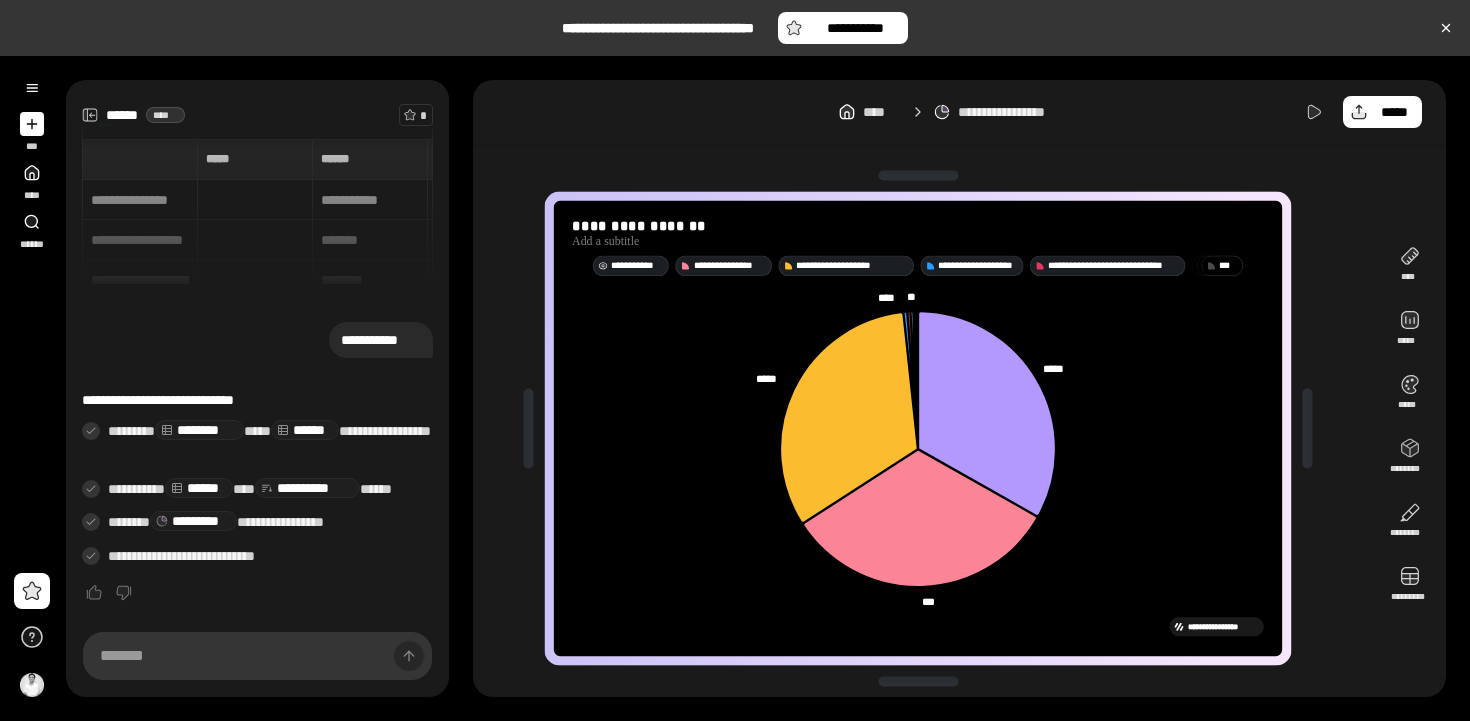 click on "**********" at bounding box center (637, 266) 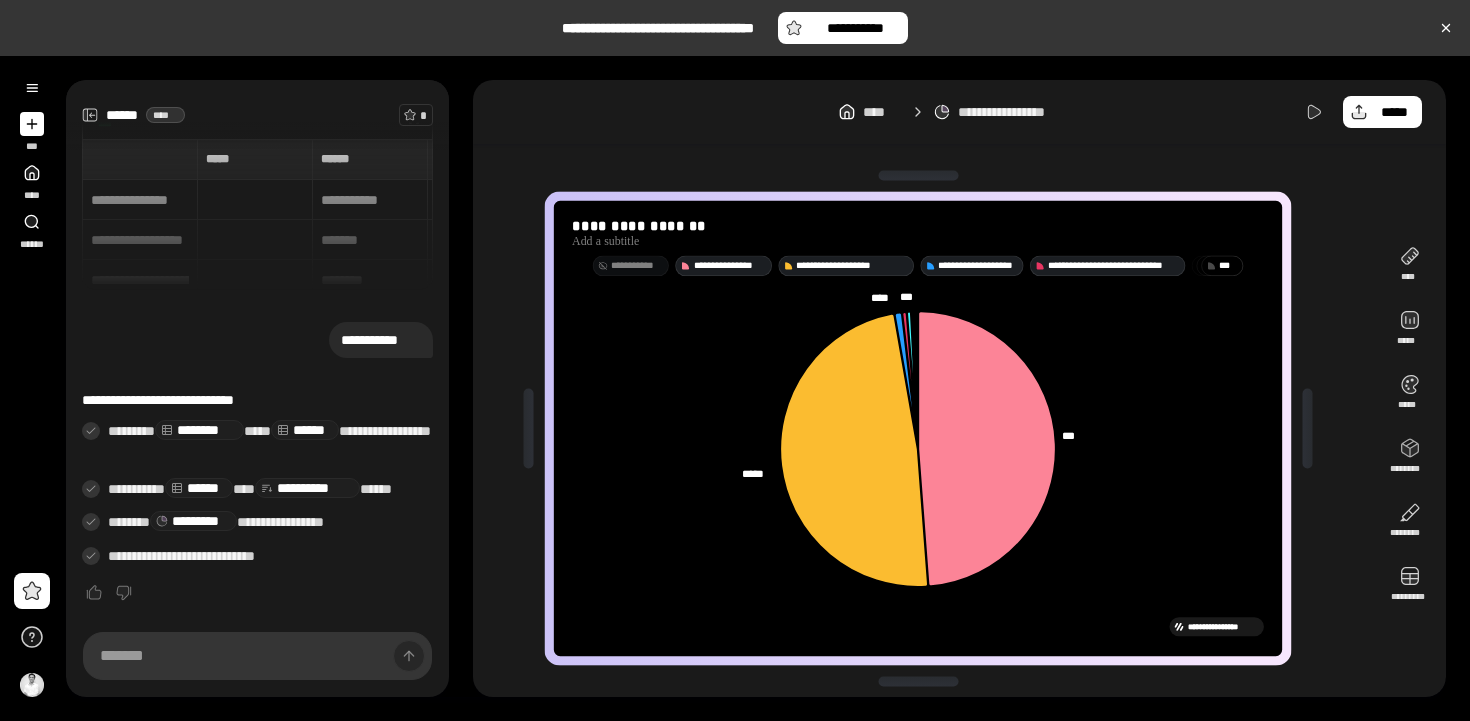 click on "**********" at bounding box center (637, 266) 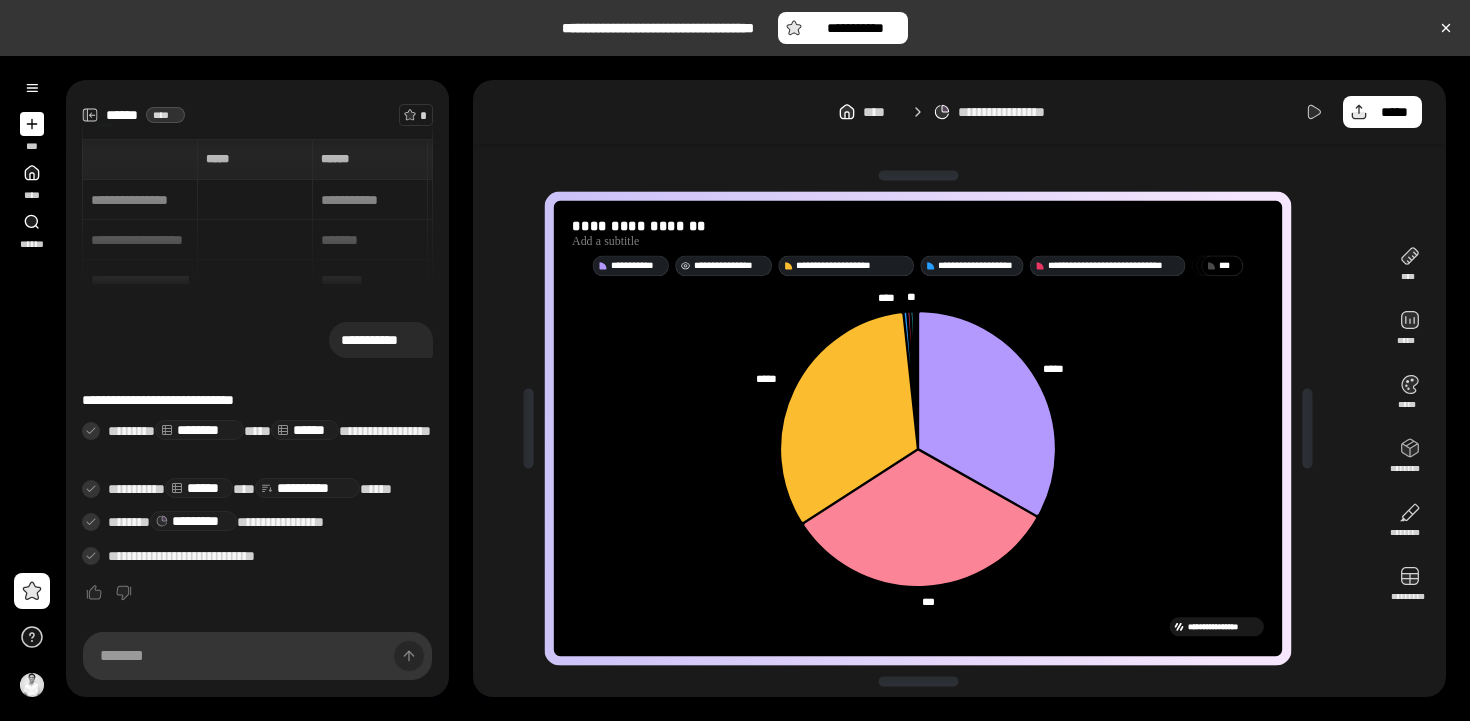 click on "**********" at bounding box center [730, 266] 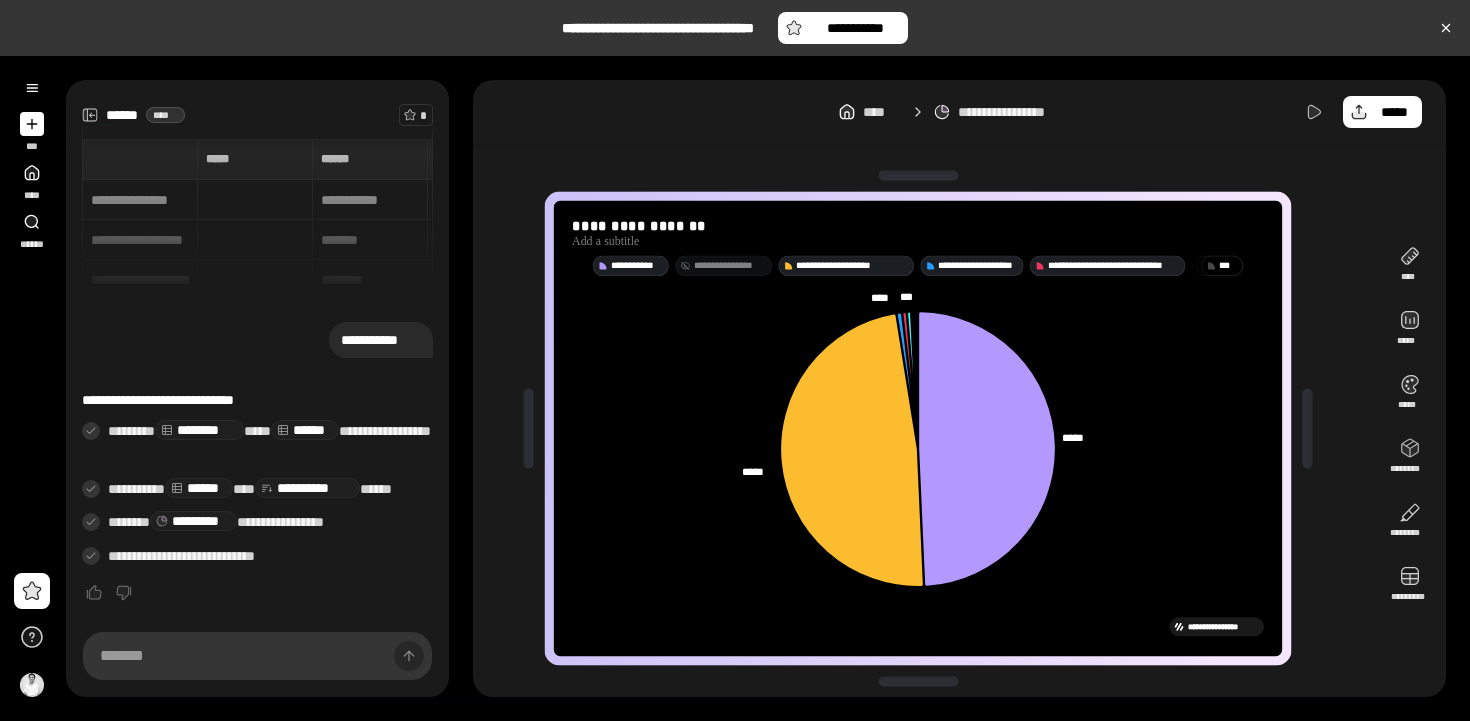 click on "**********" at bounding box center (730, 266) 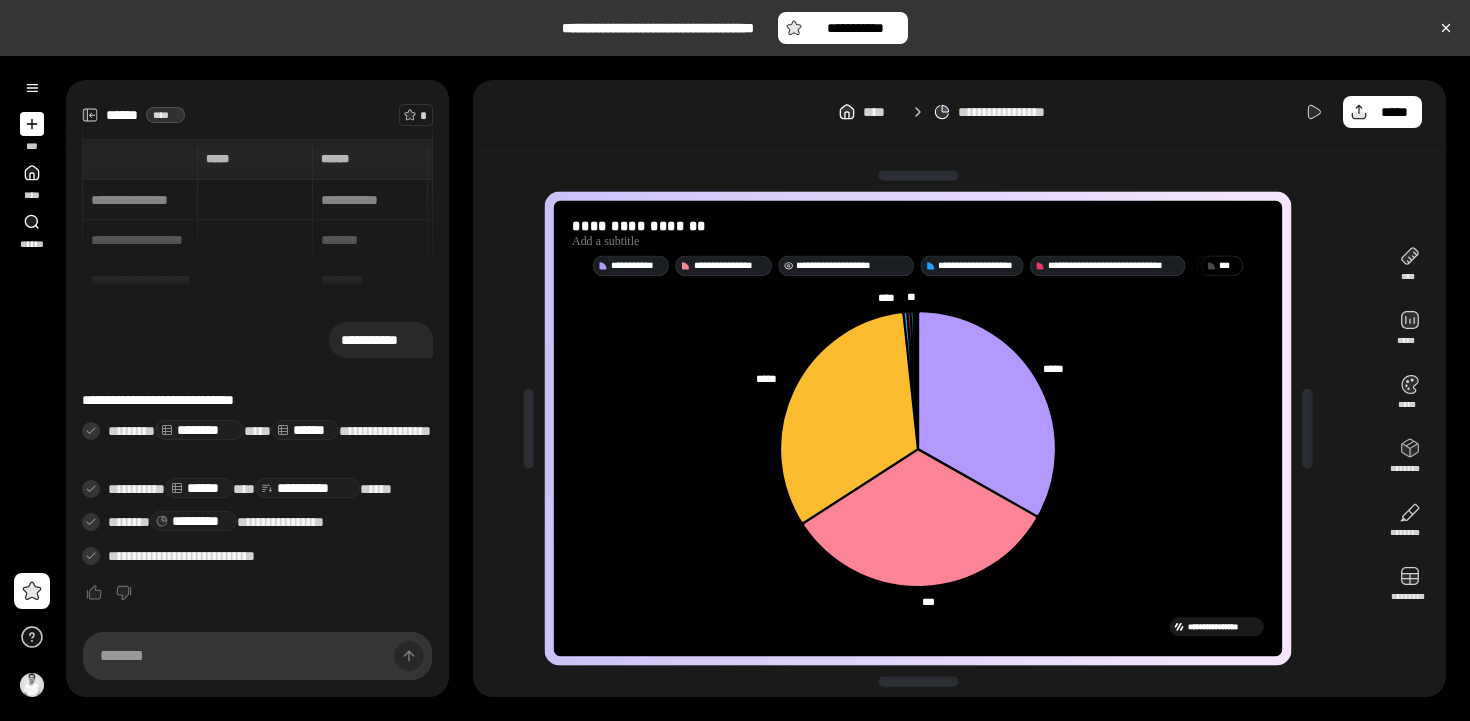 click on "**********" at bounding box center (853, 266) 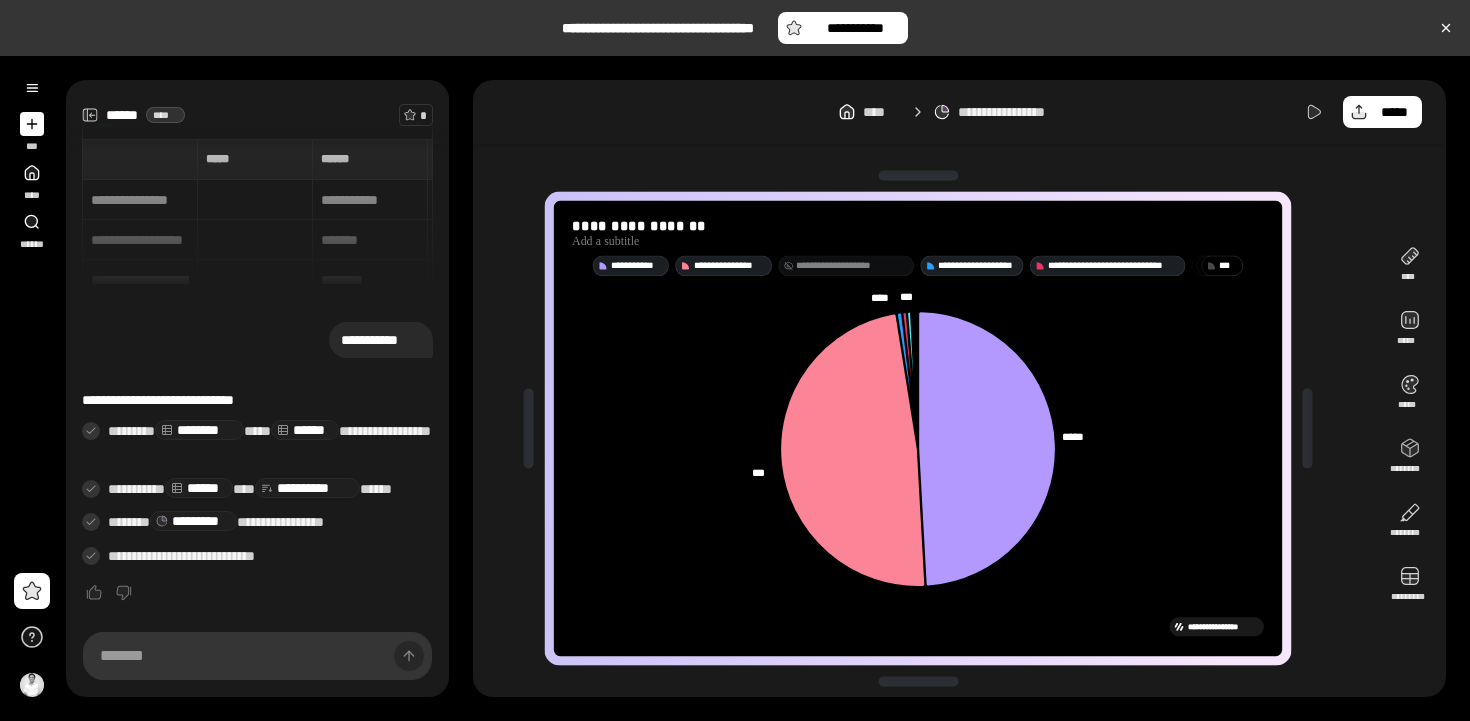 click on "**********" at bounding box center (853, 266) 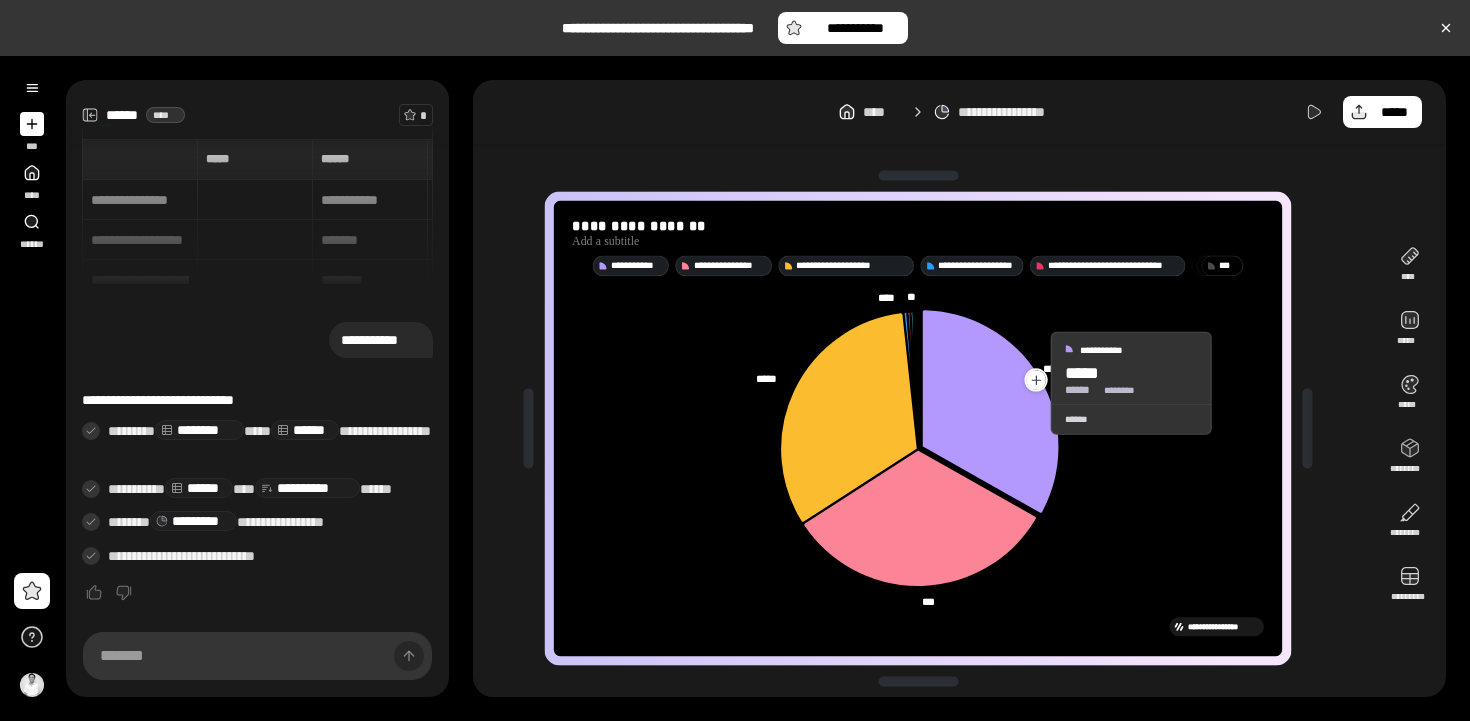 click 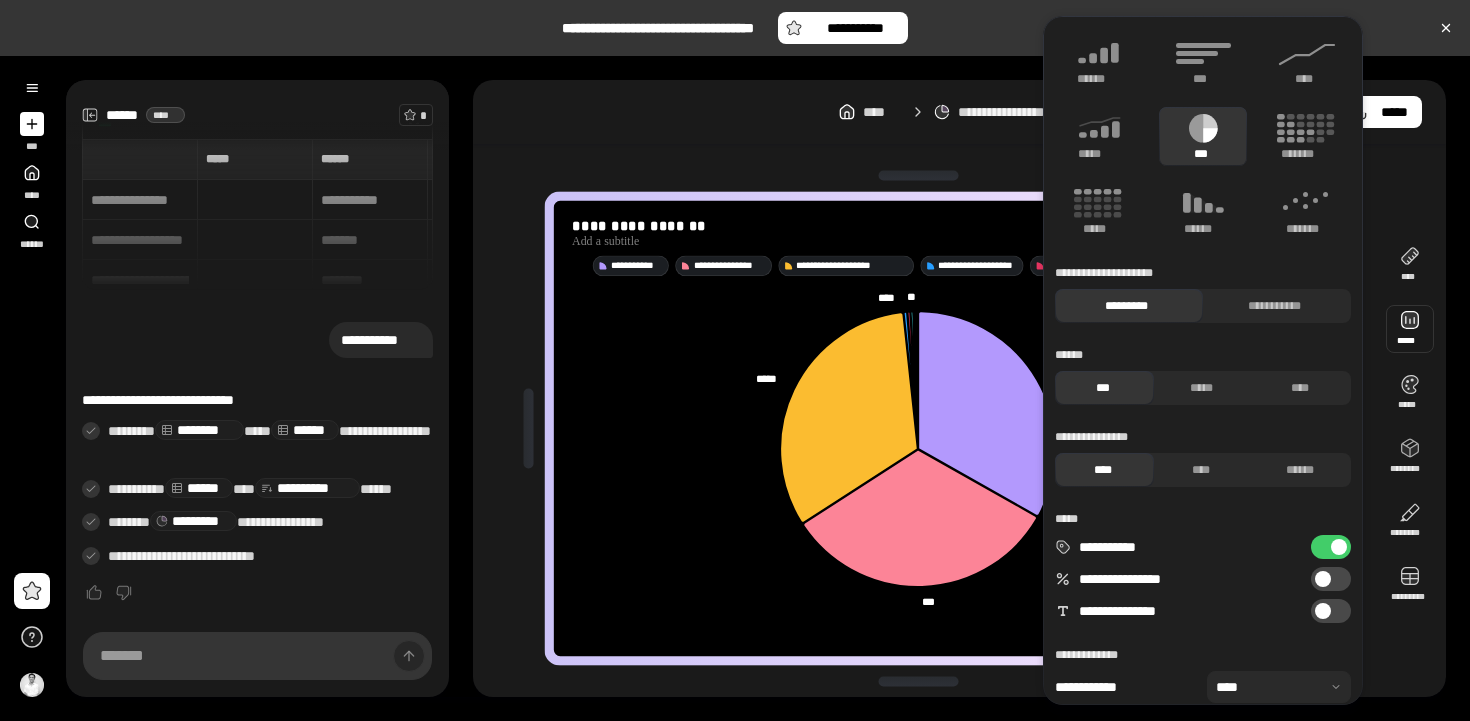 click at bounding box center [1410, 329] 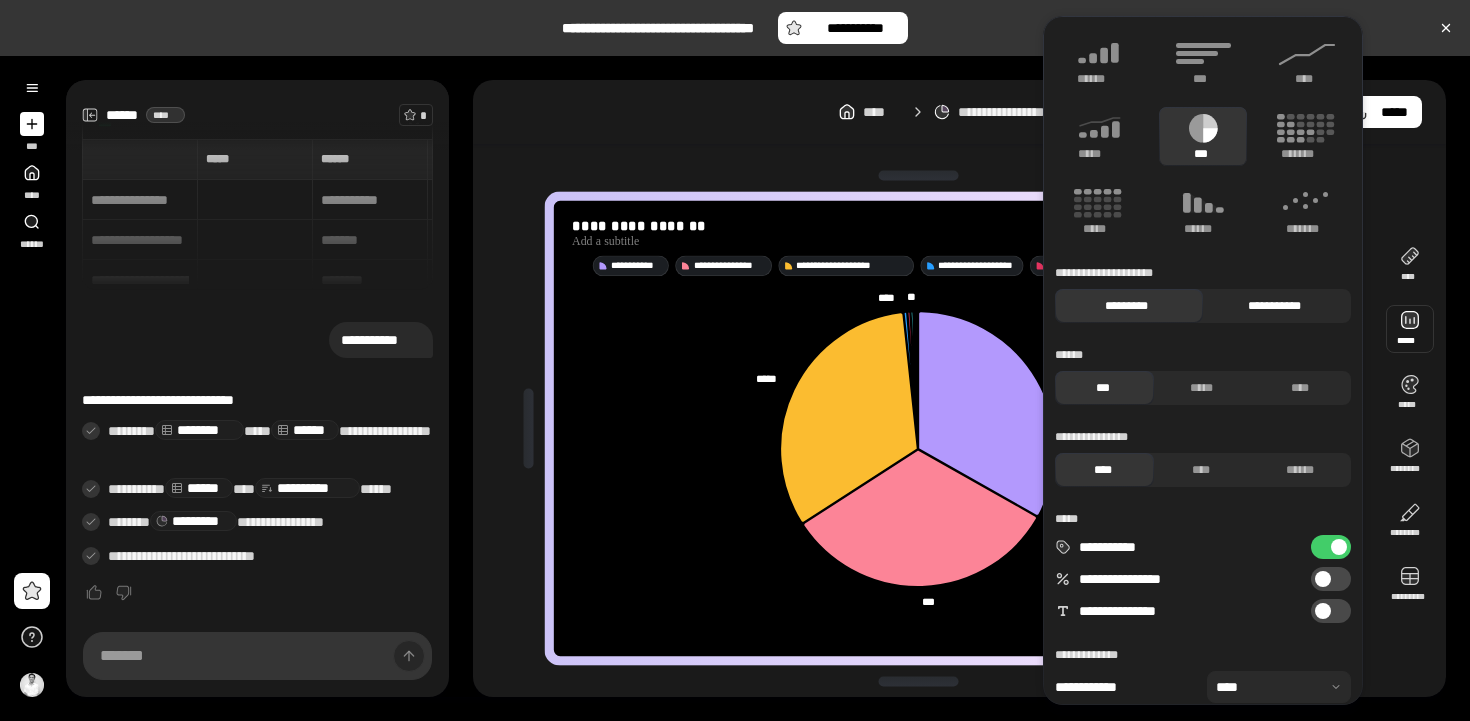 click on "**********" at bounding box center (1274, 306) 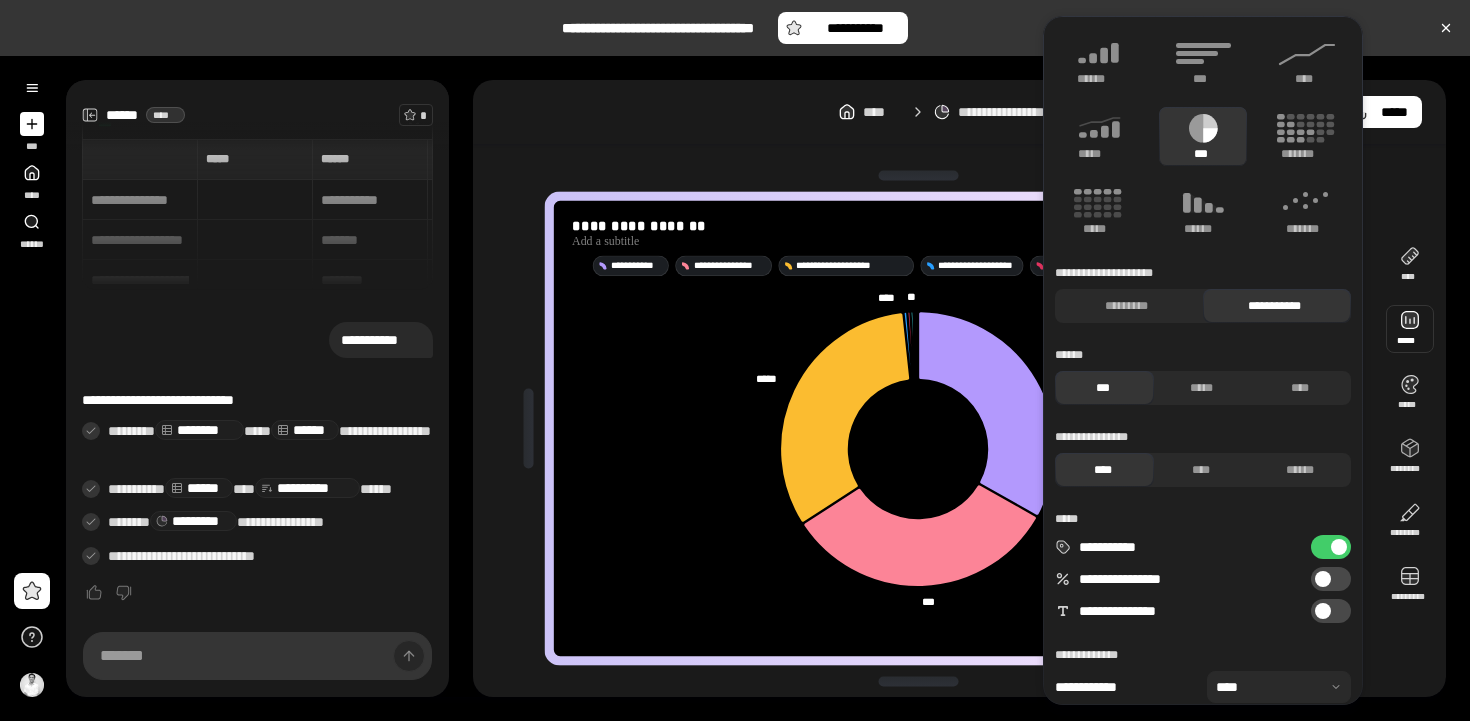 click 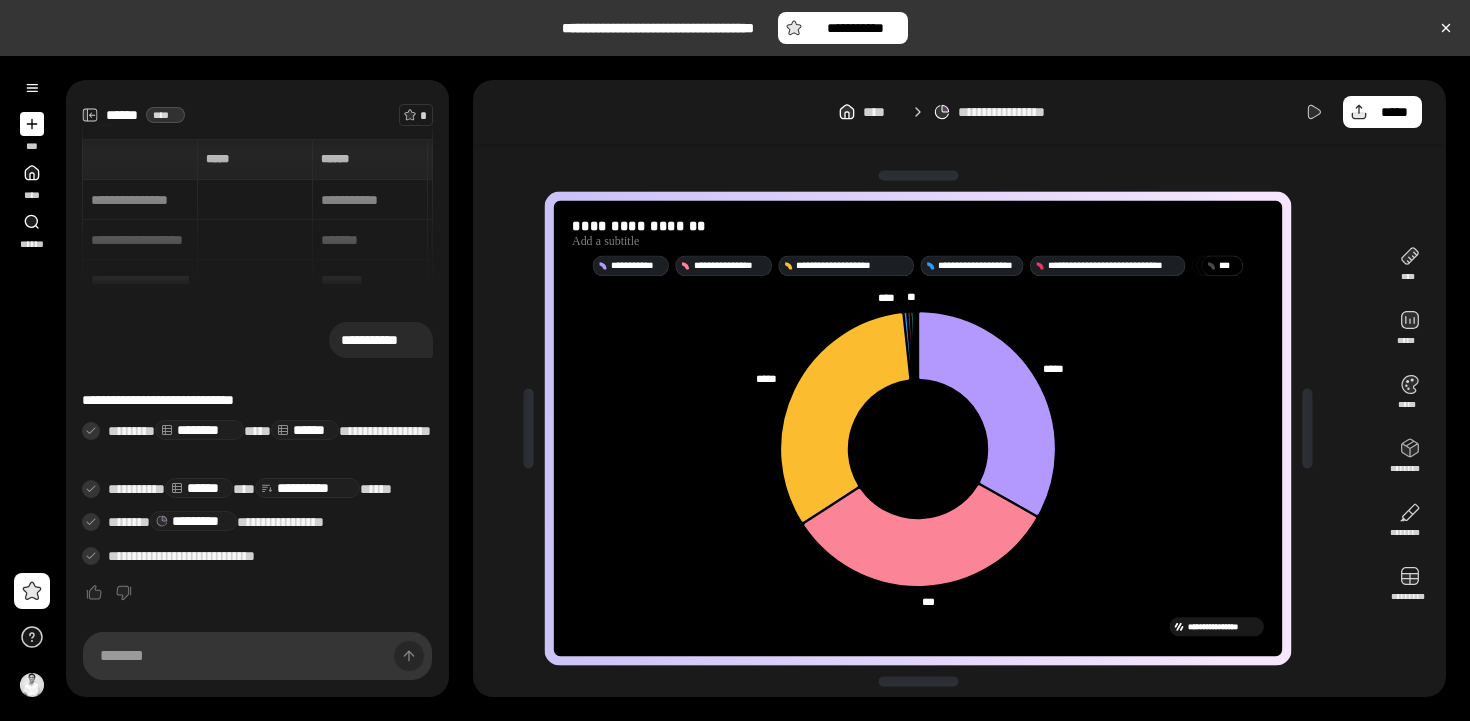 click on "* **" at bounding box center (1229, 266) 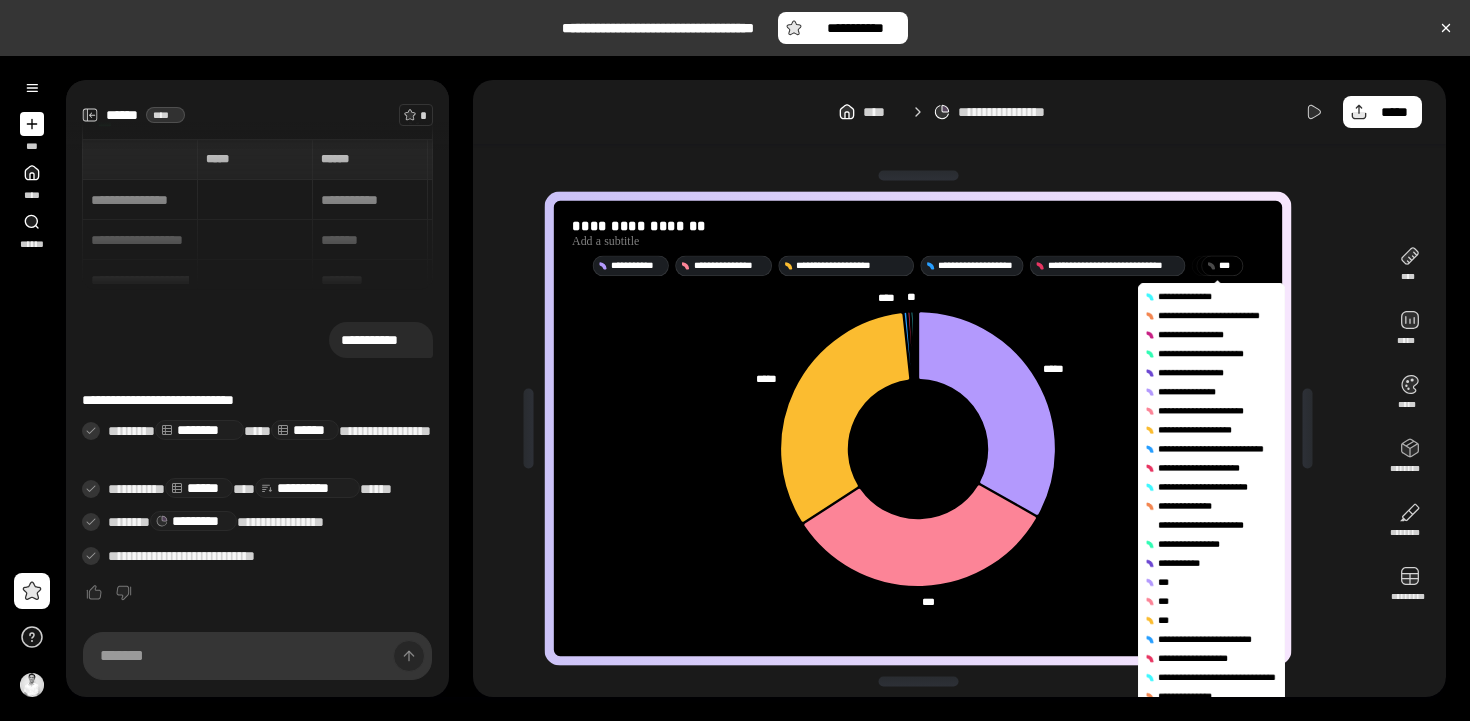 click on "**********" at bounding box center (1216, 525) 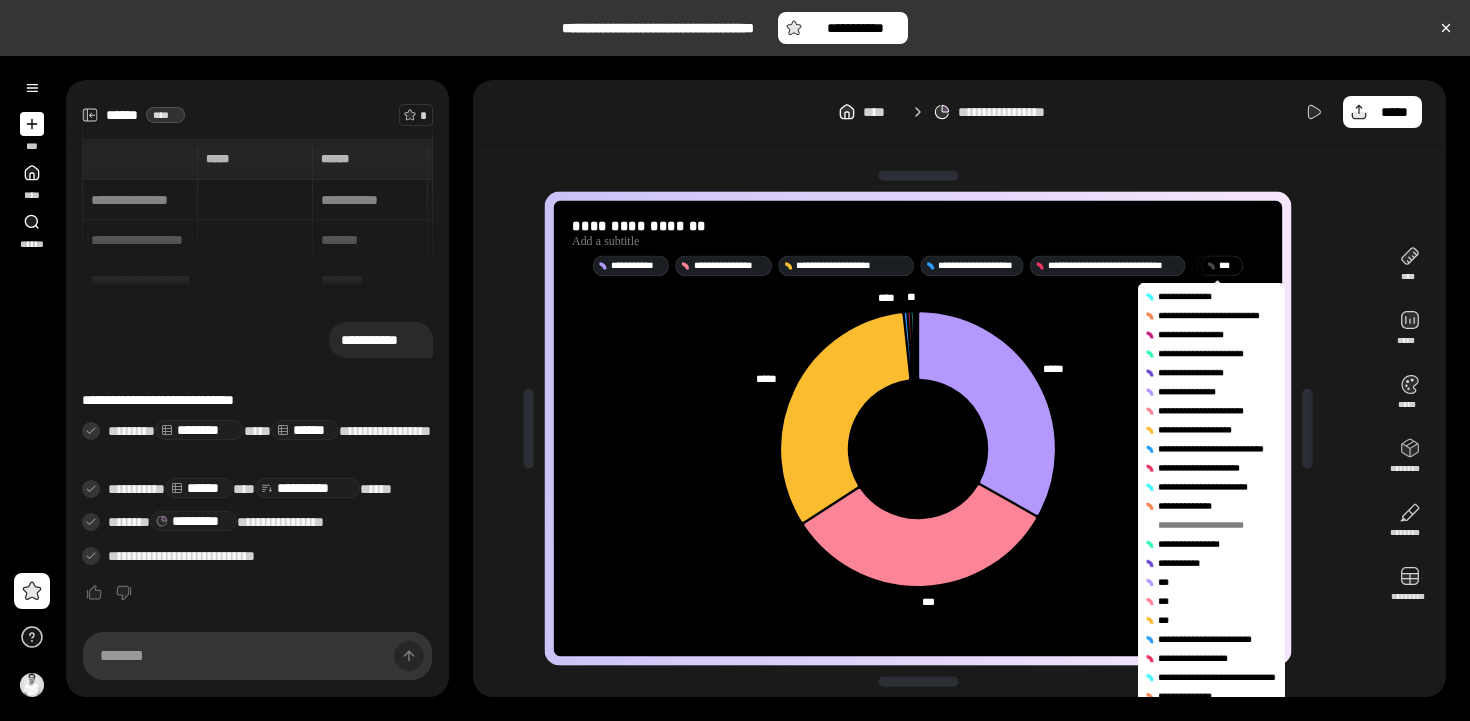 click on "**********" at bounding box center [1216, 525] 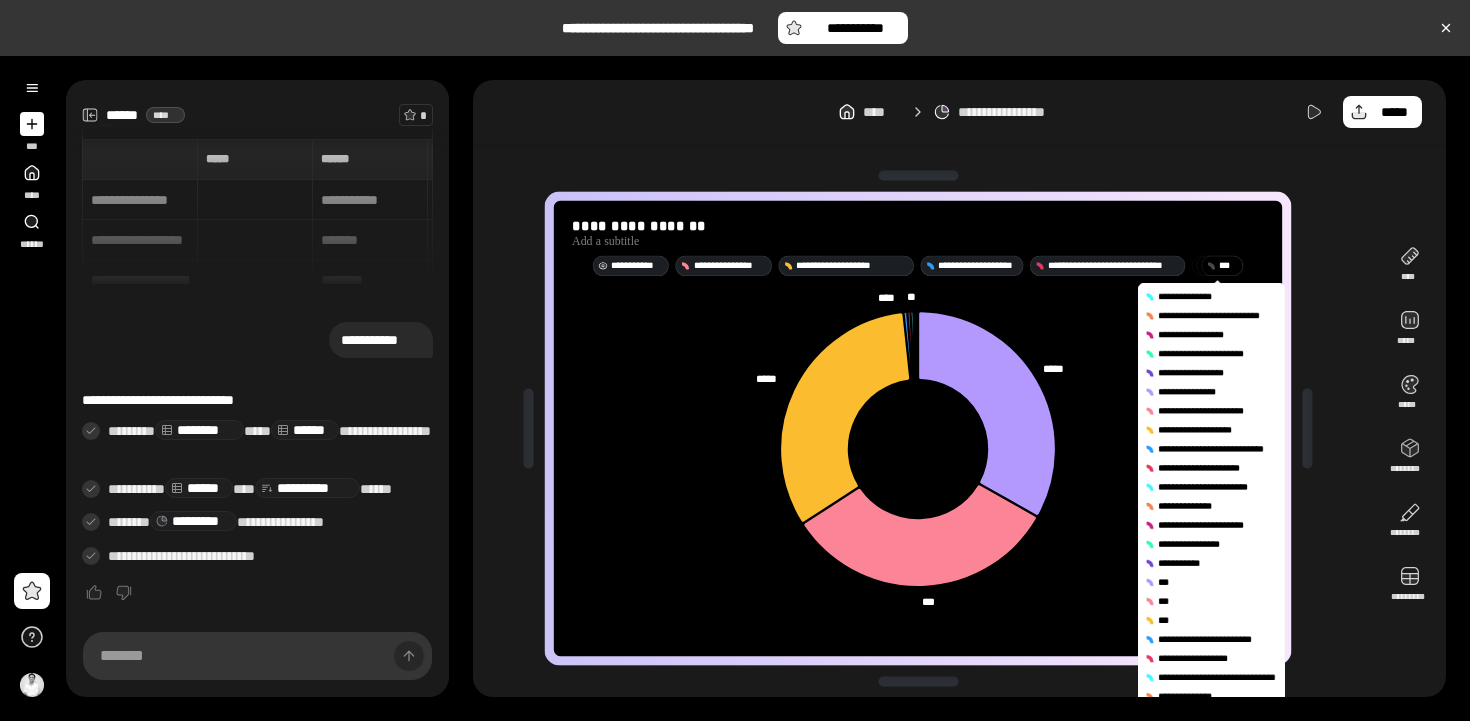 click on "**********" at bounding box center (637, 266) 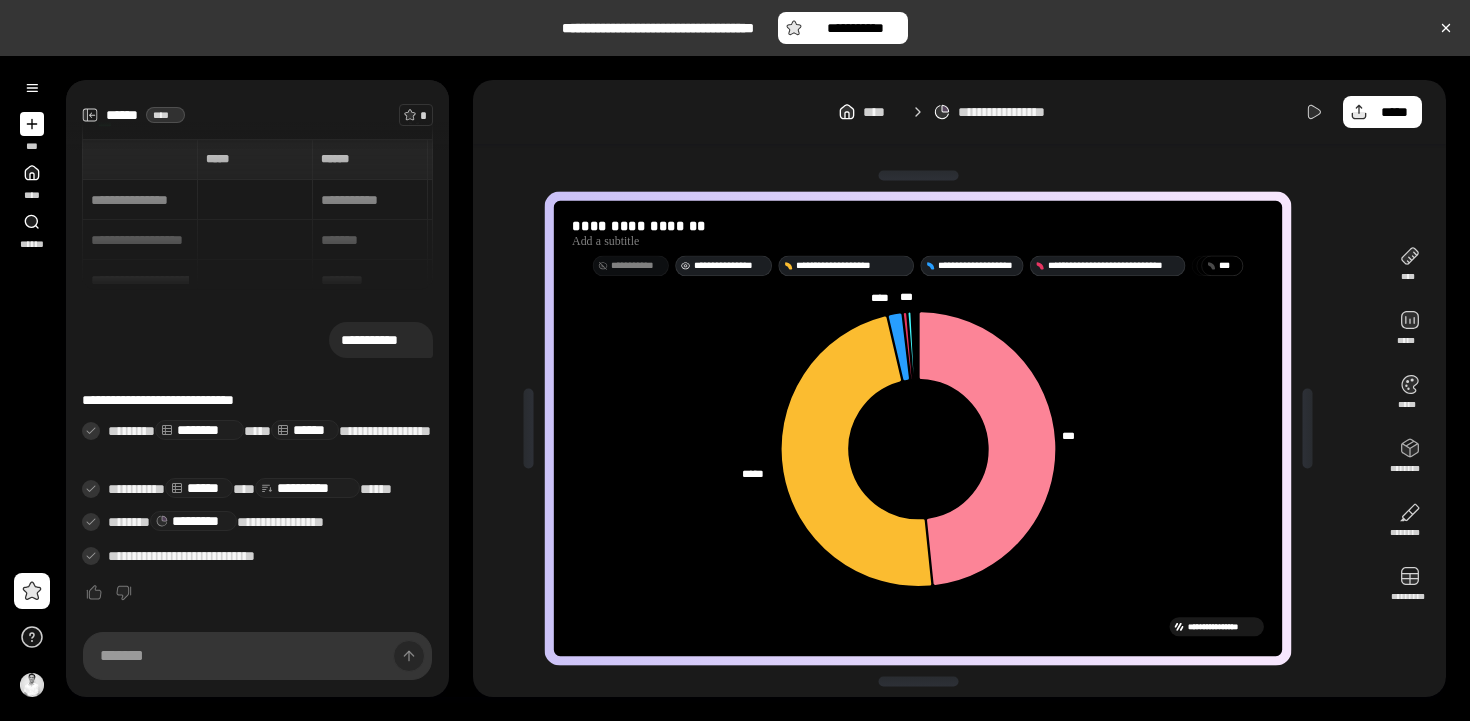 click on "**********" at bounding box center (730, 266) 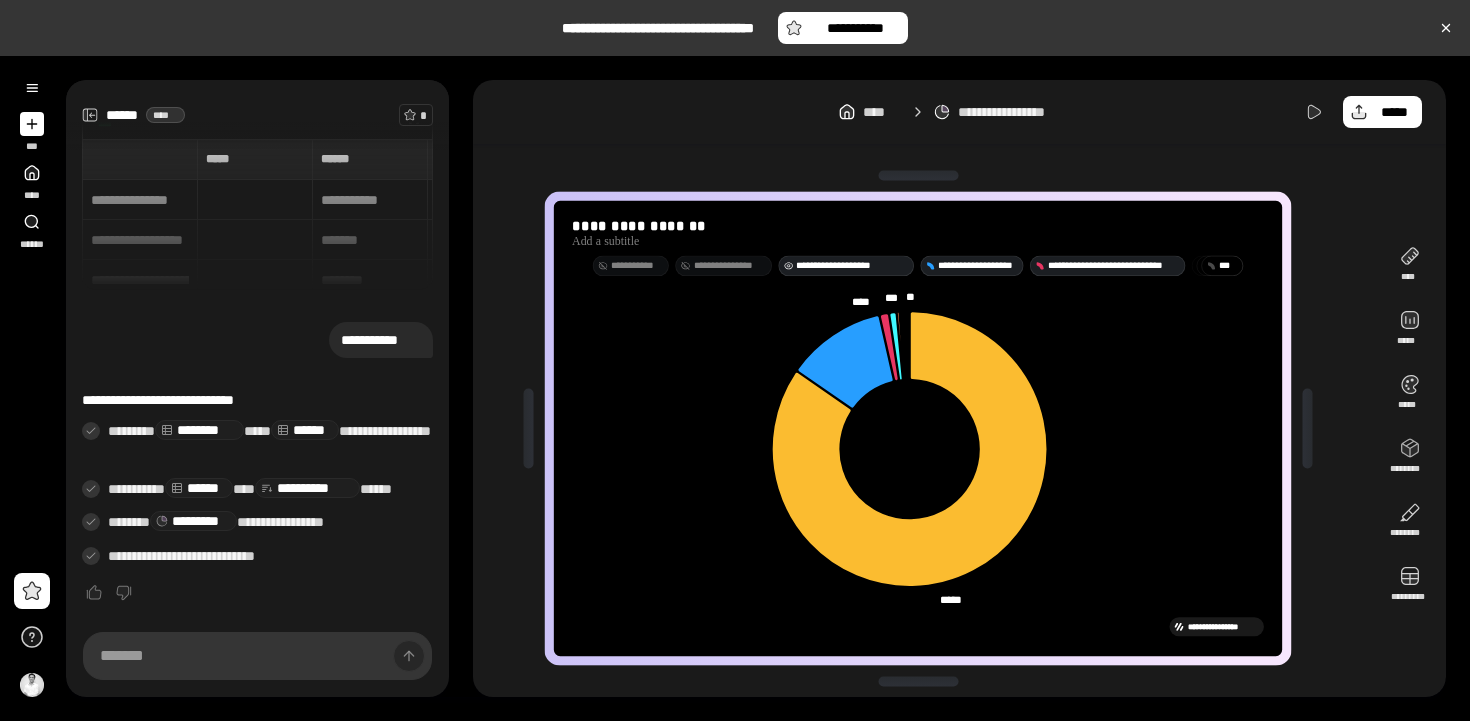 click on "**********" at bounding box center [853, 266] 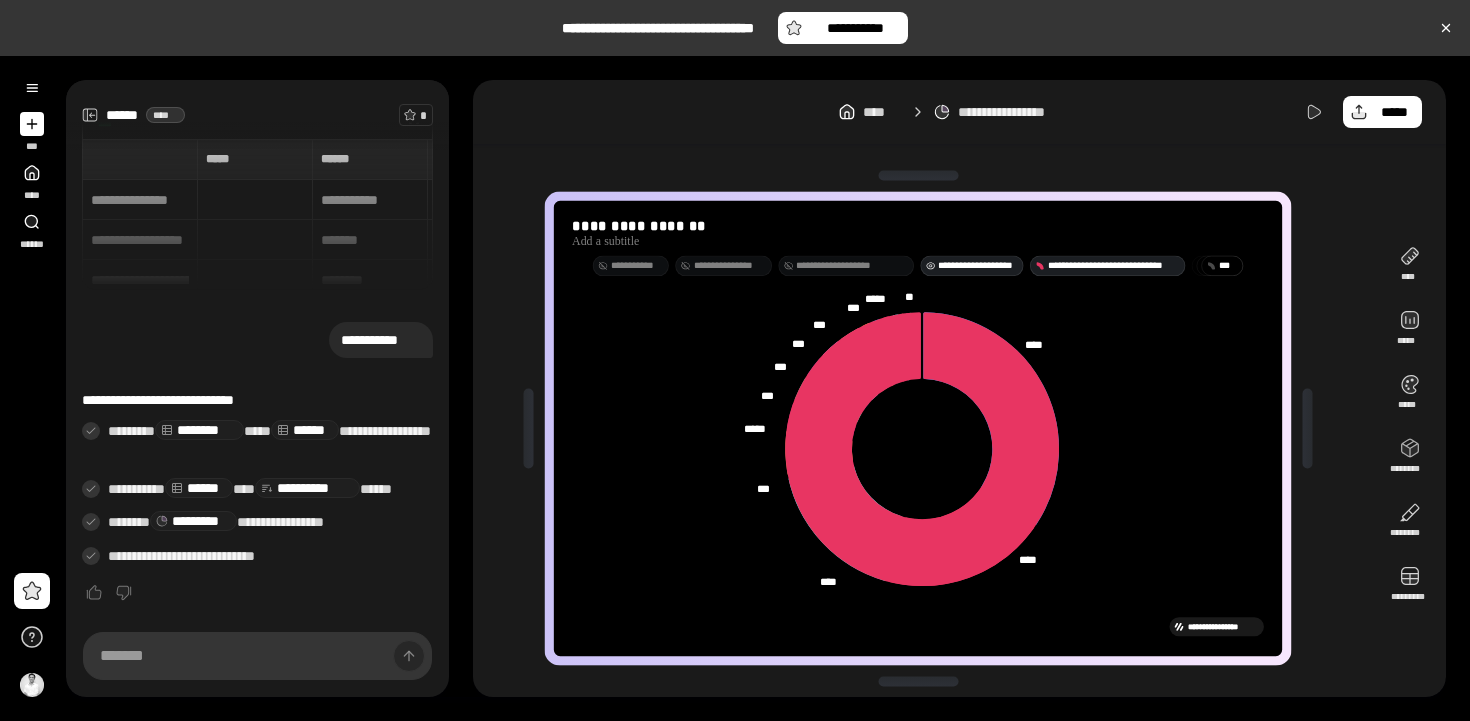 click on "**********" at bounding box center [978, 266] 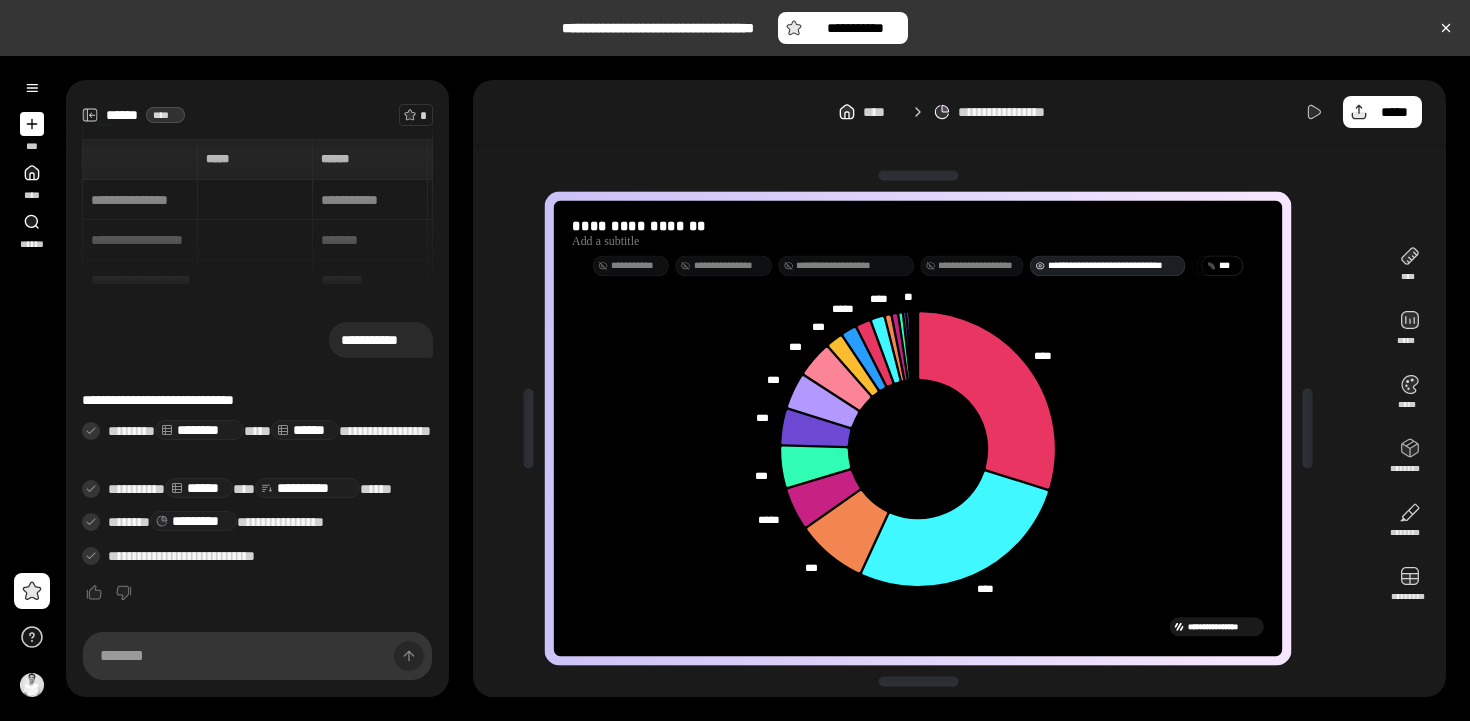 click on "**********" at bounding box center [1114, 266] 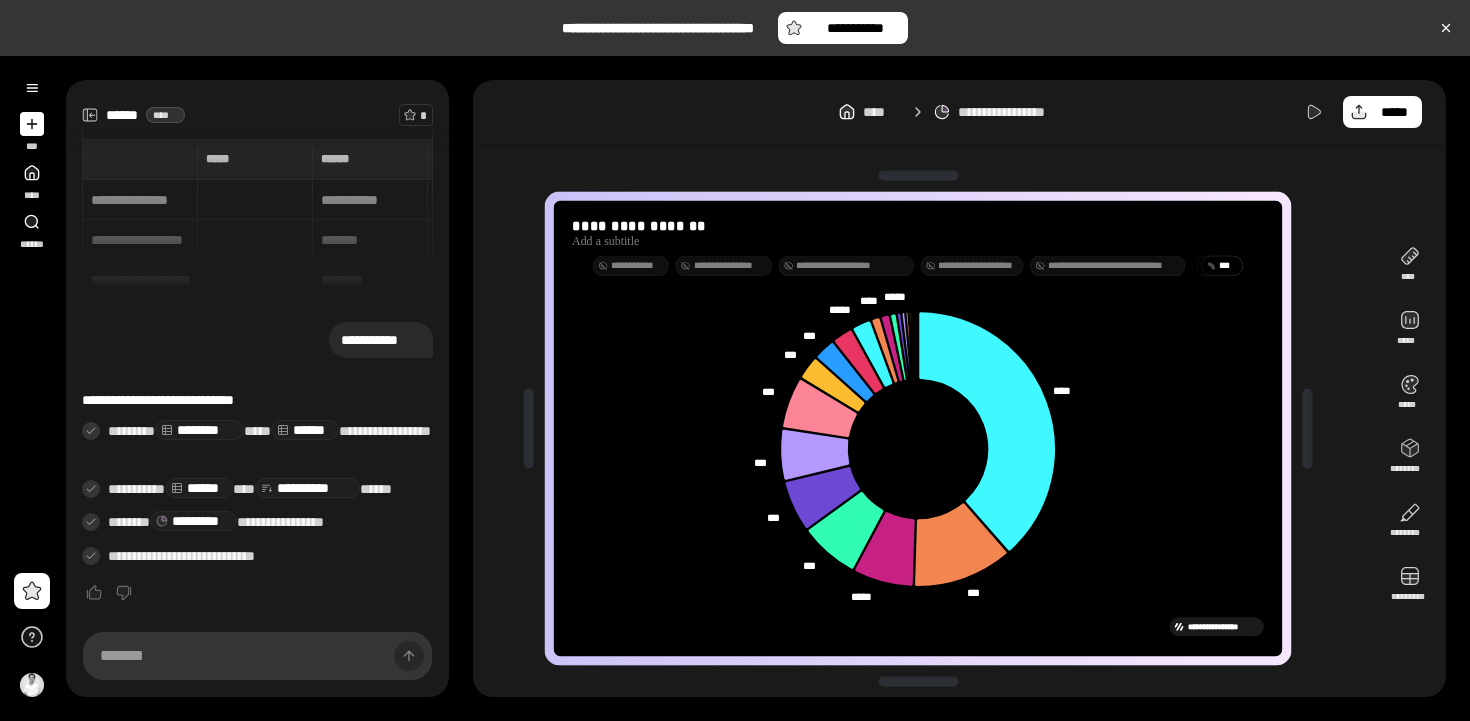 click on "* **" at bounding box center [1229, 266] 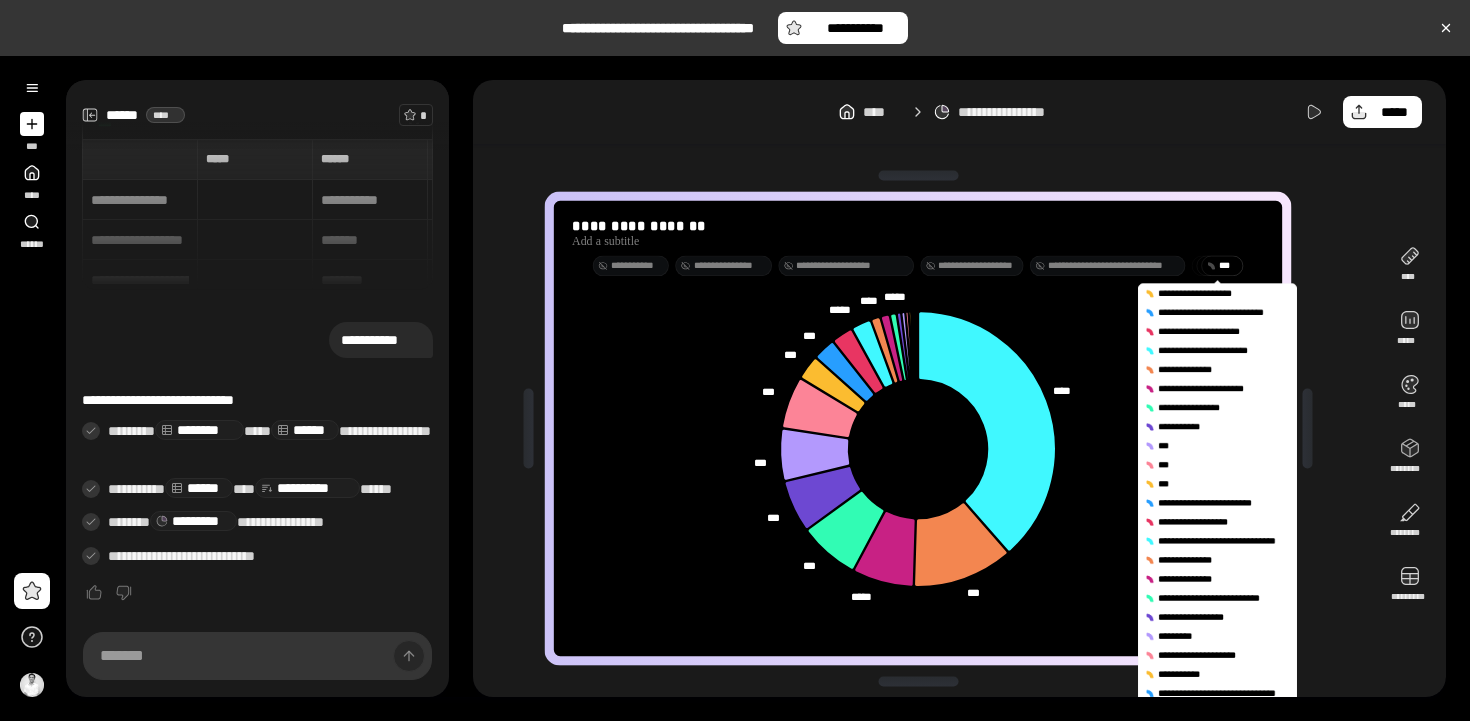 scroll, scrollTop: 0, scrollLeft: 0, axis: both 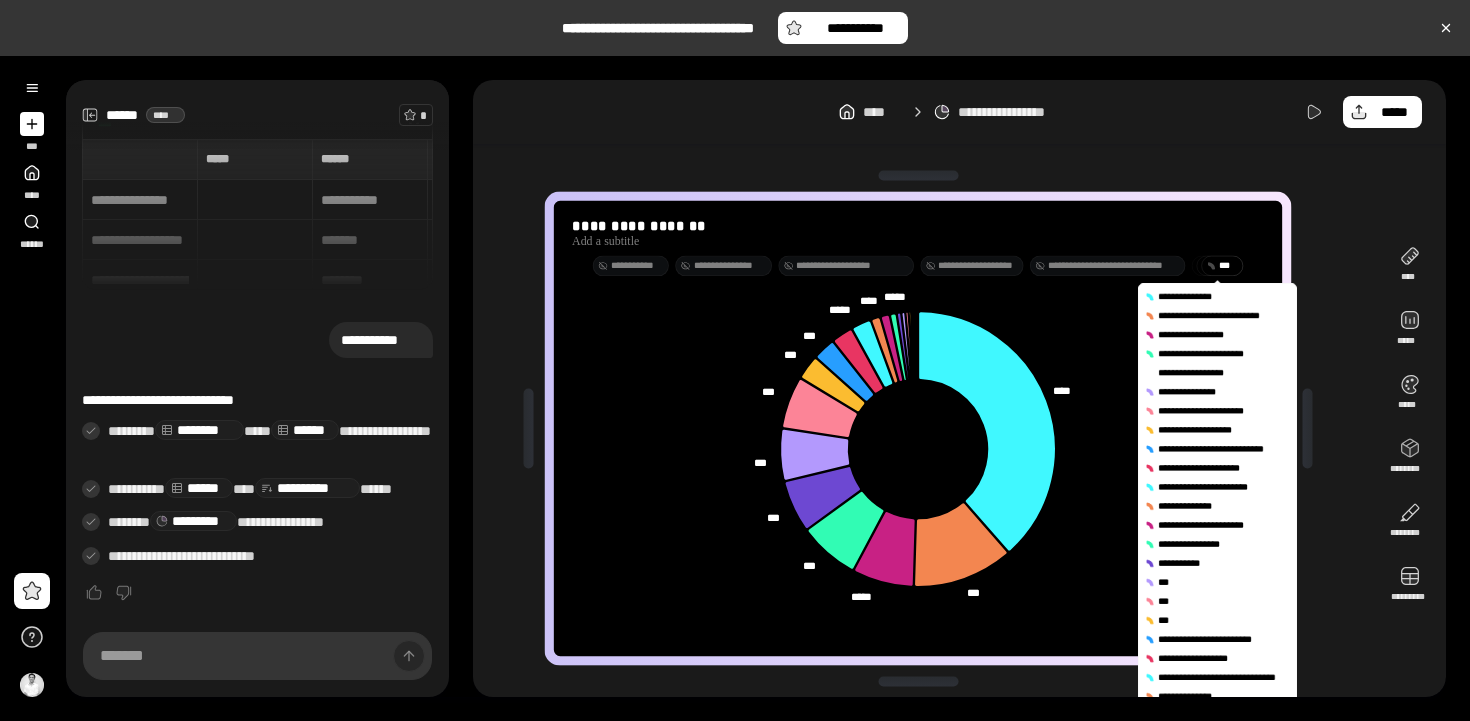 click on "**********" at bounding box center [1194, 373] 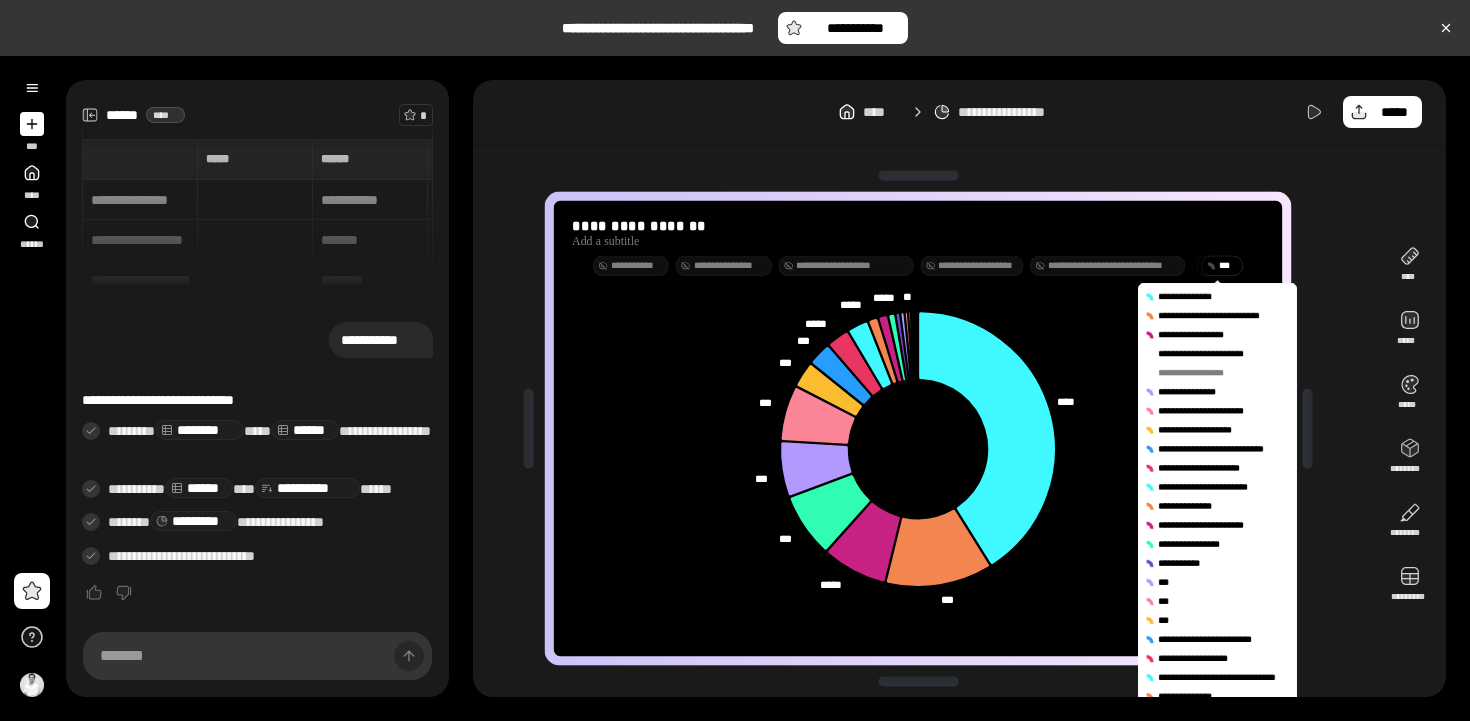click on "**********" at bounding box center (1210, 354) 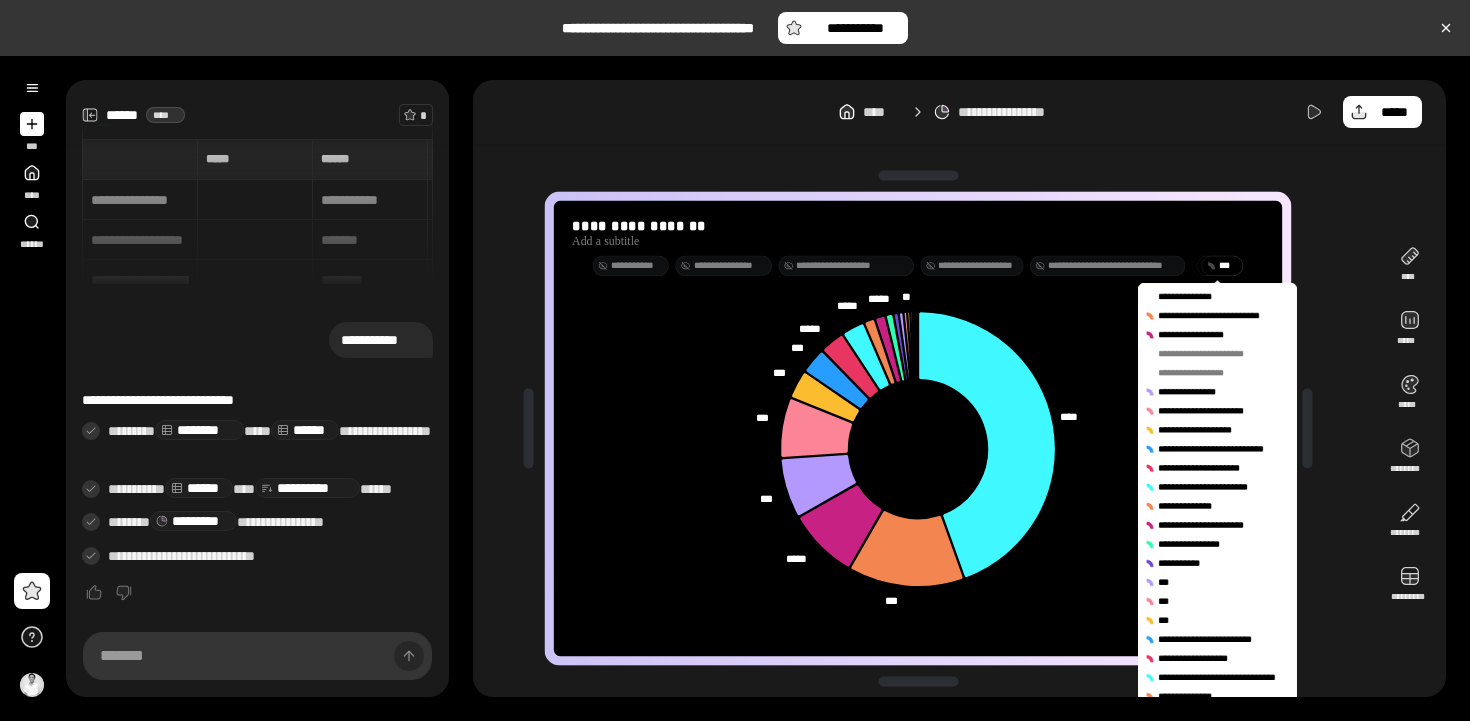 click on "**********" at bounding box center (1191, 297) 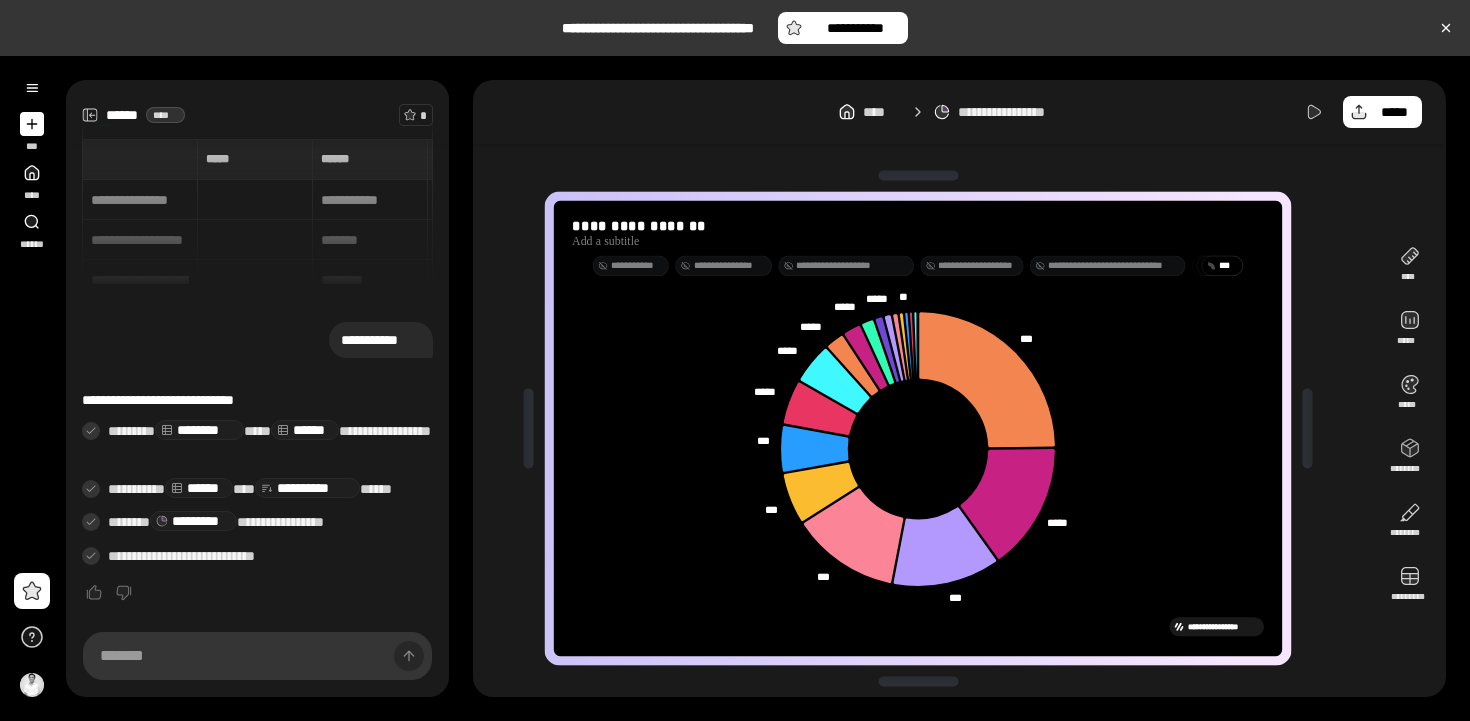 click 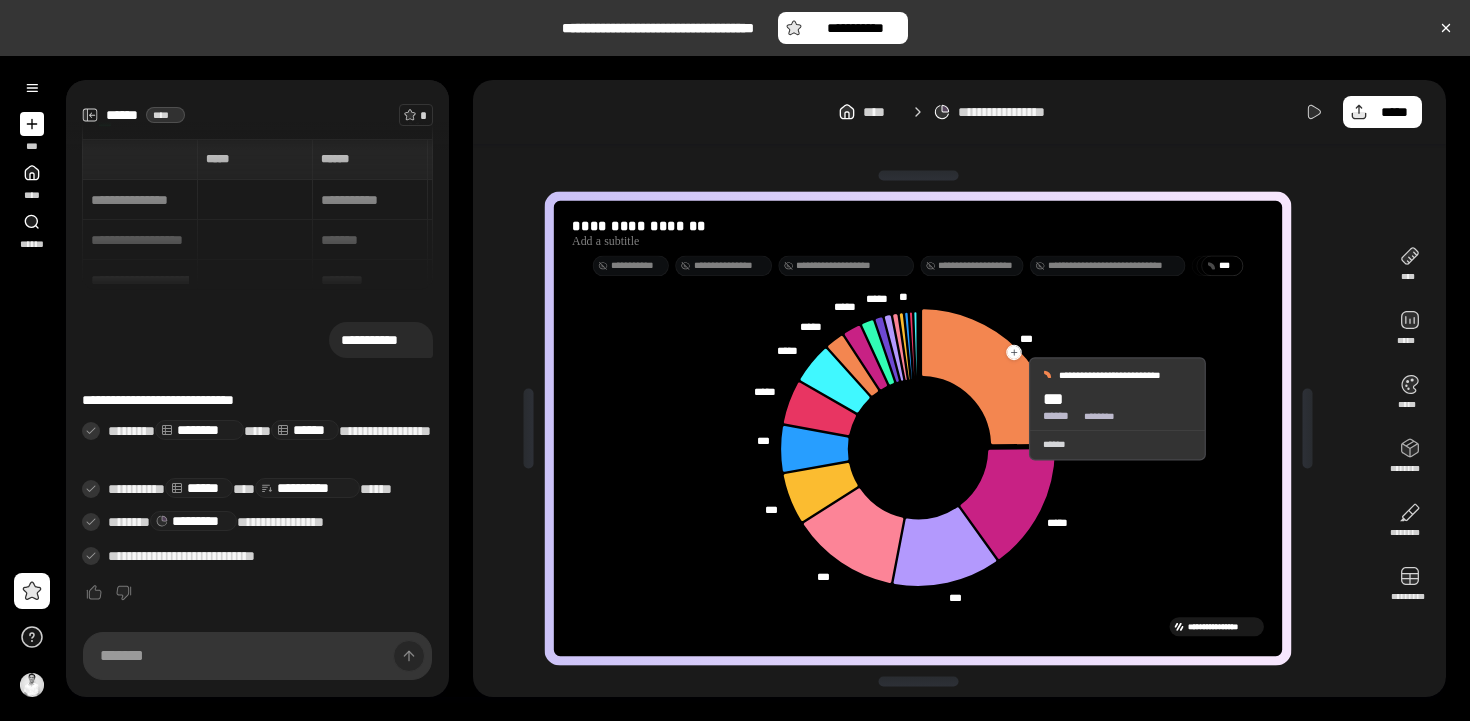 click 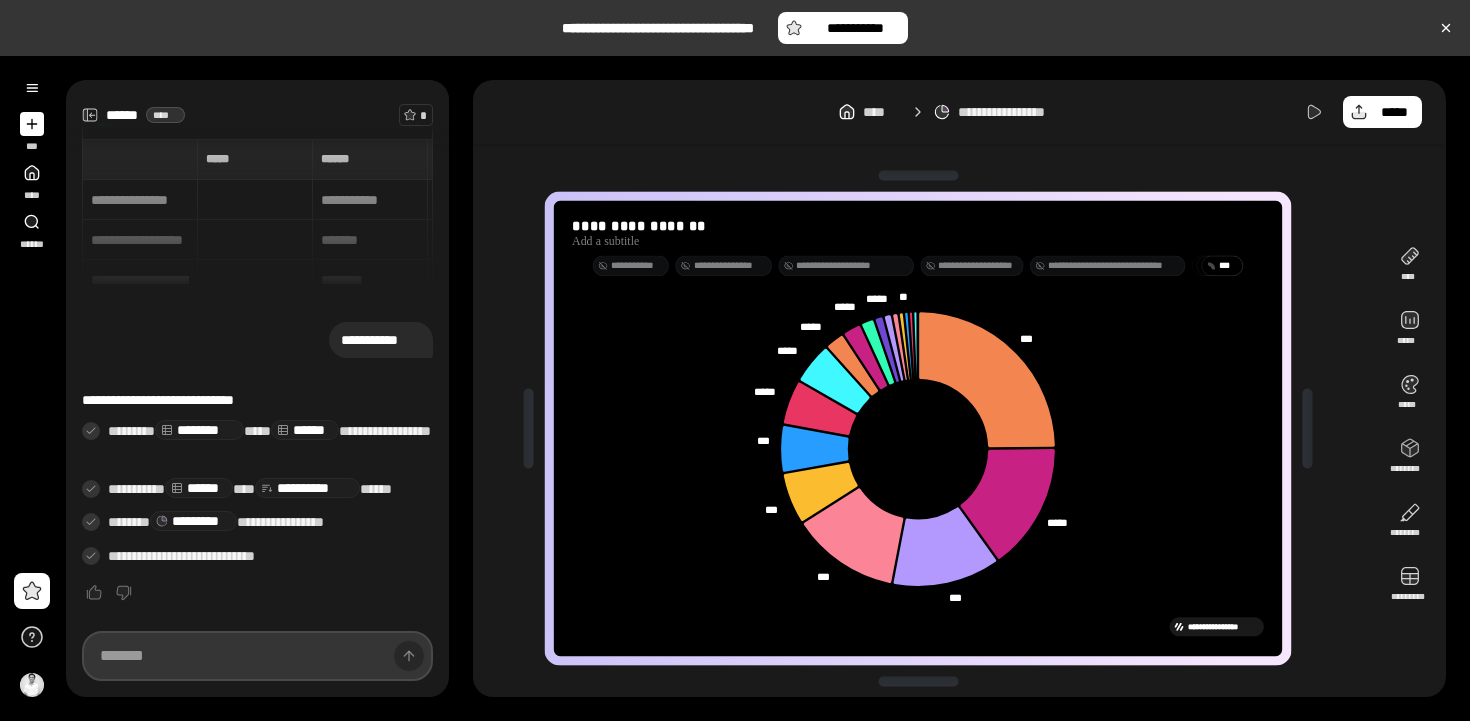 click at bounding box center (257, 656) 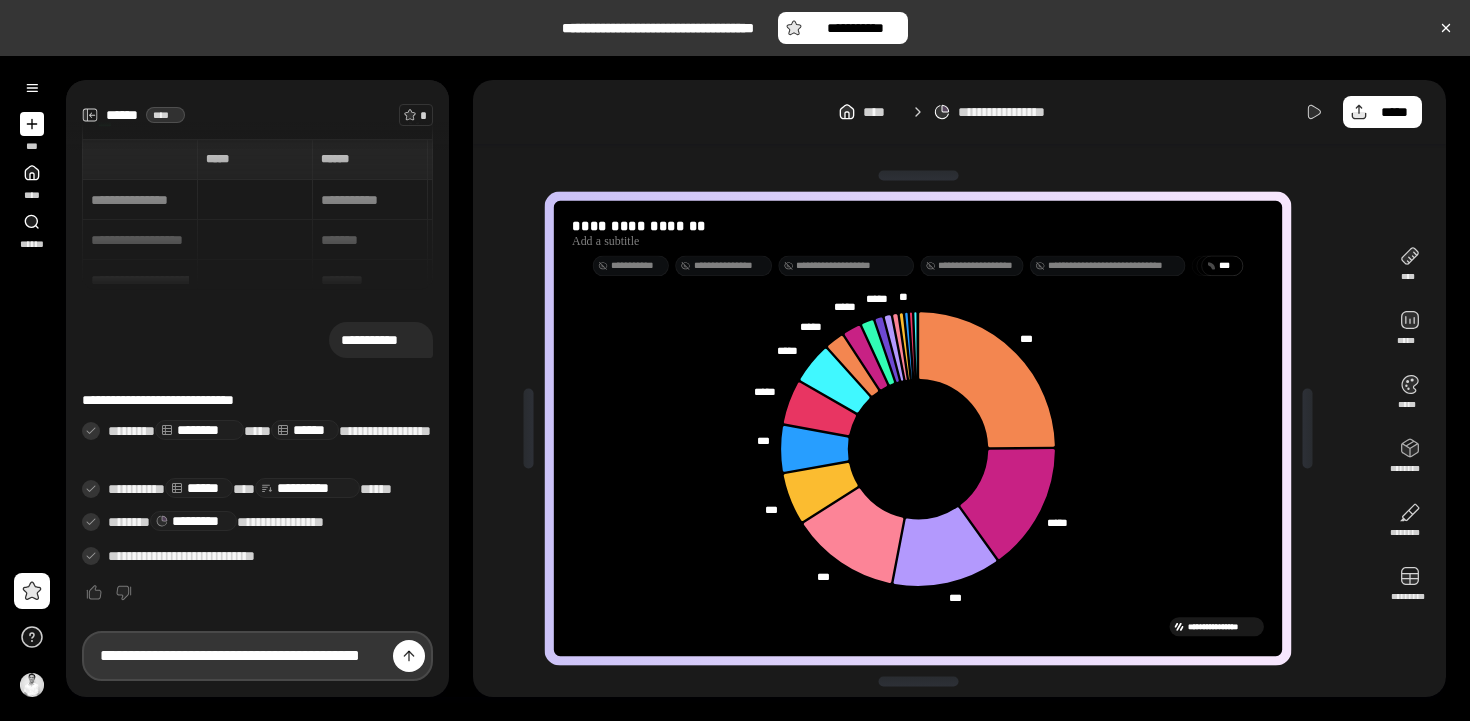 scroll, scrollTop: 0, scrollLeft: 43, axis: horizontal 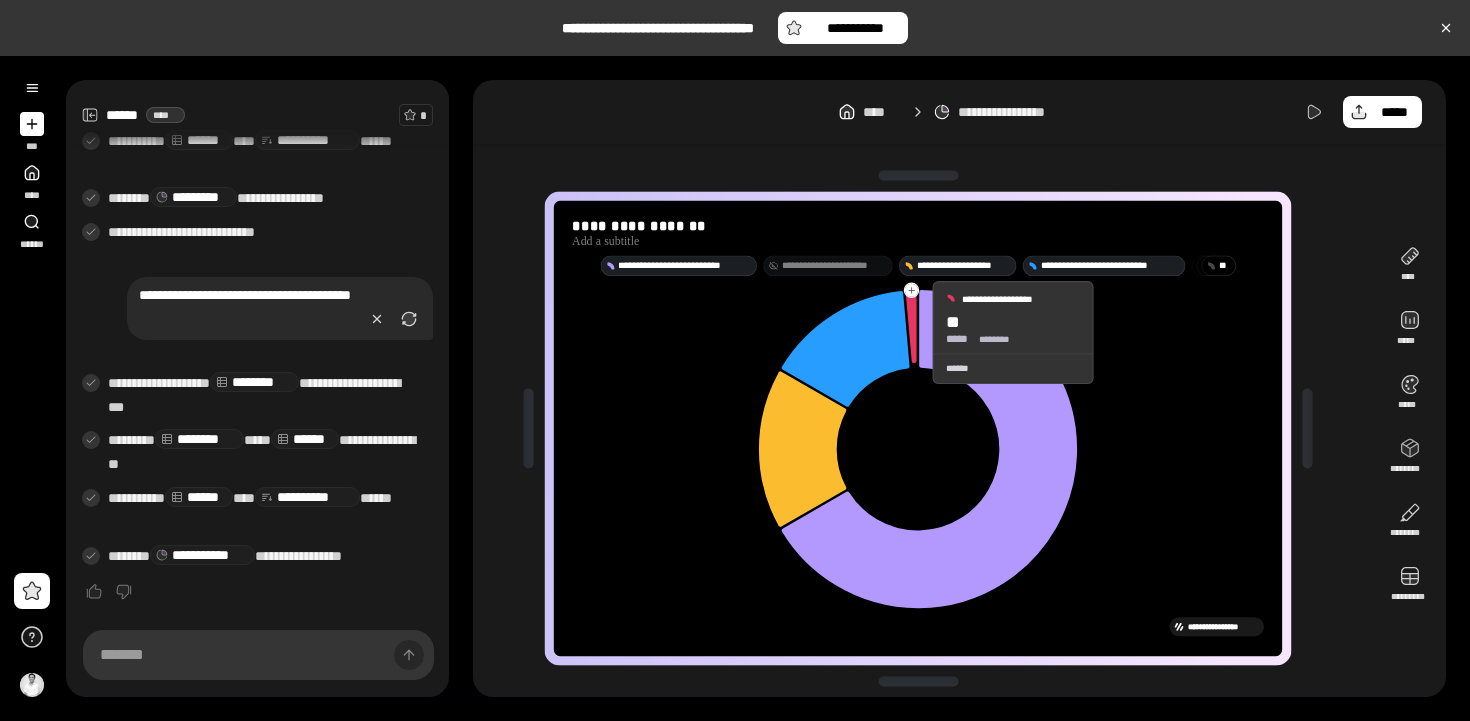 click 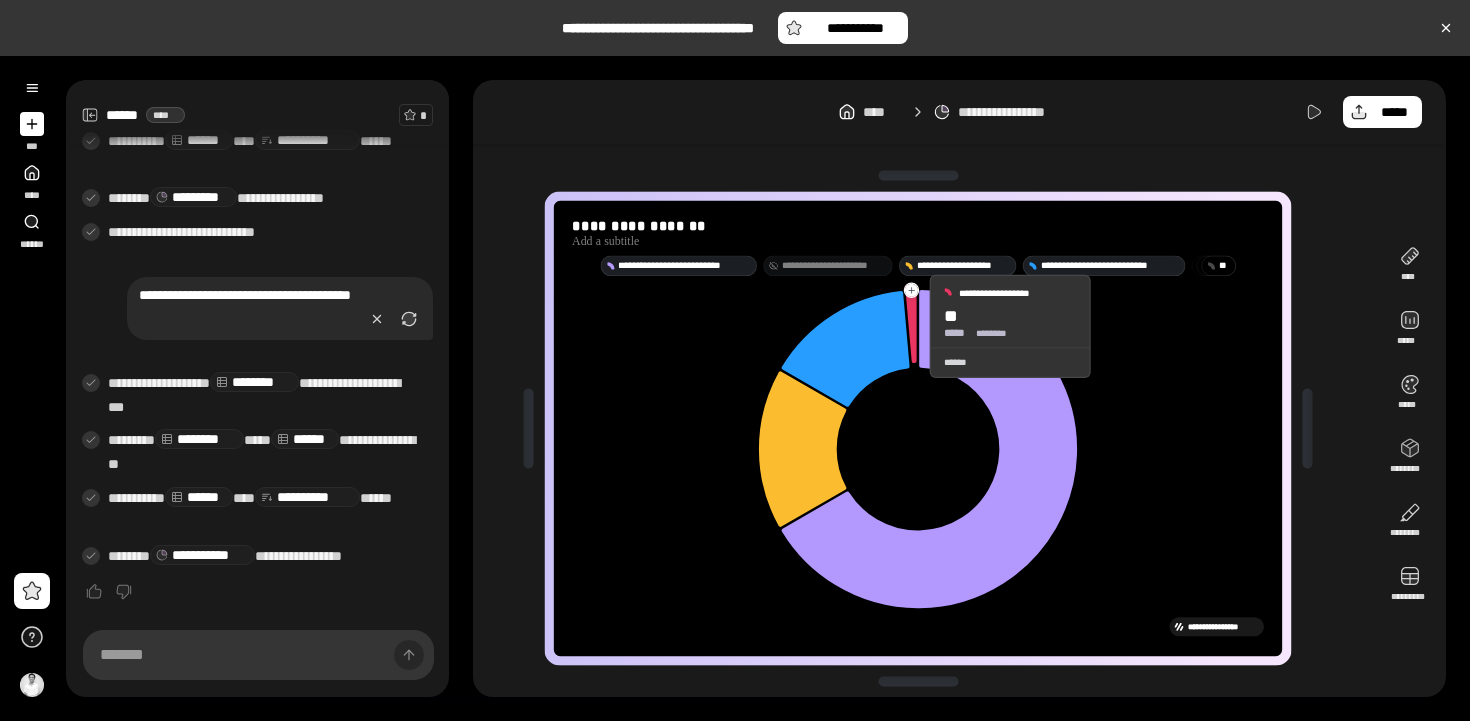 click 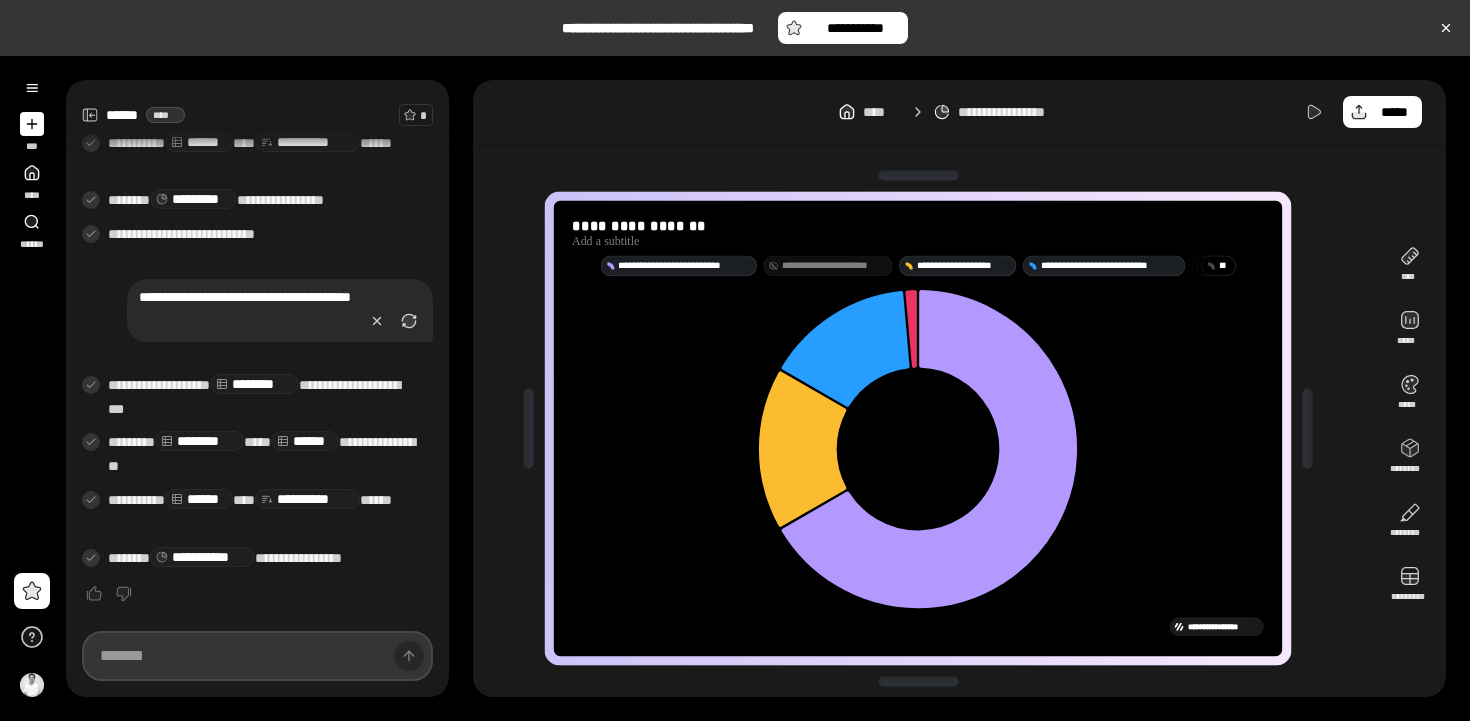 click at bounding box center [257, 656] 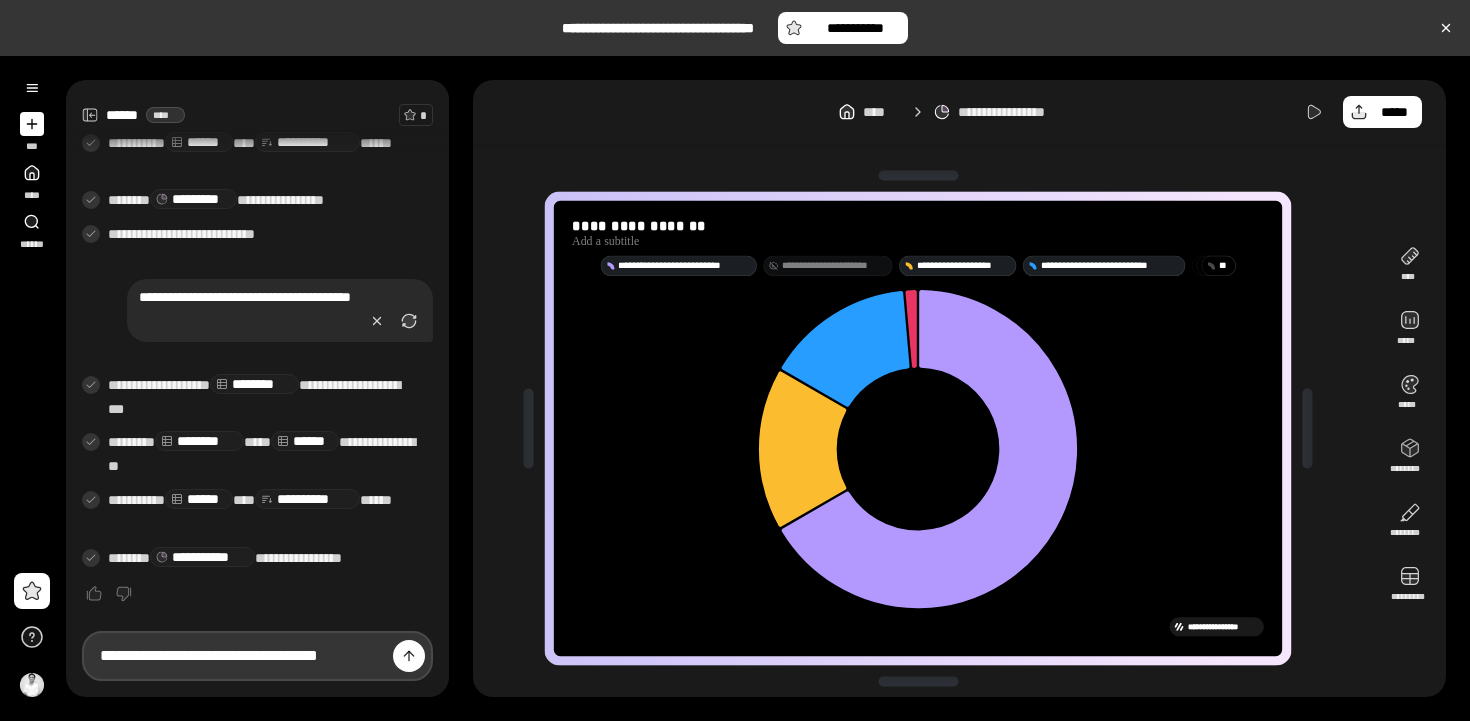 scroll, scrollTop: 0, scrollLeft: 4, axis: horizontal 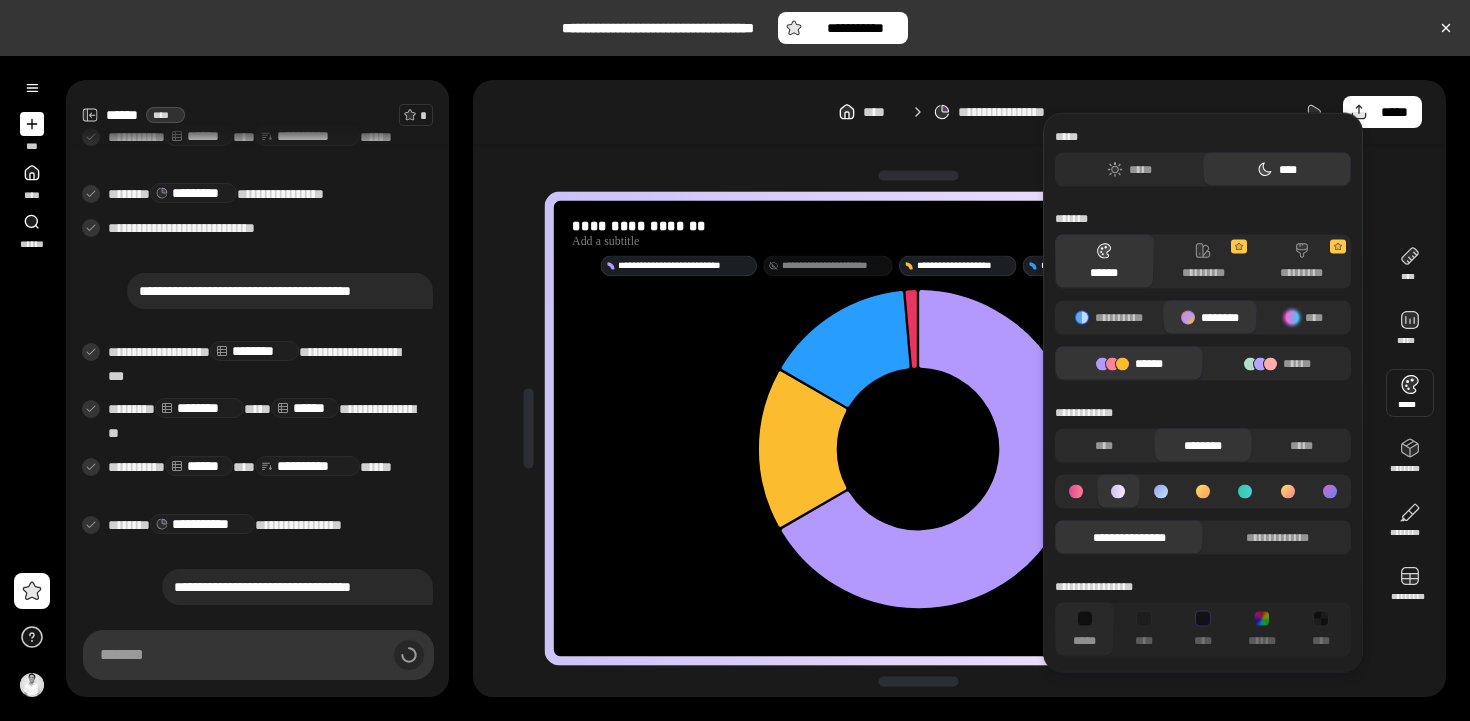 click at bounding box center (1410, 393) 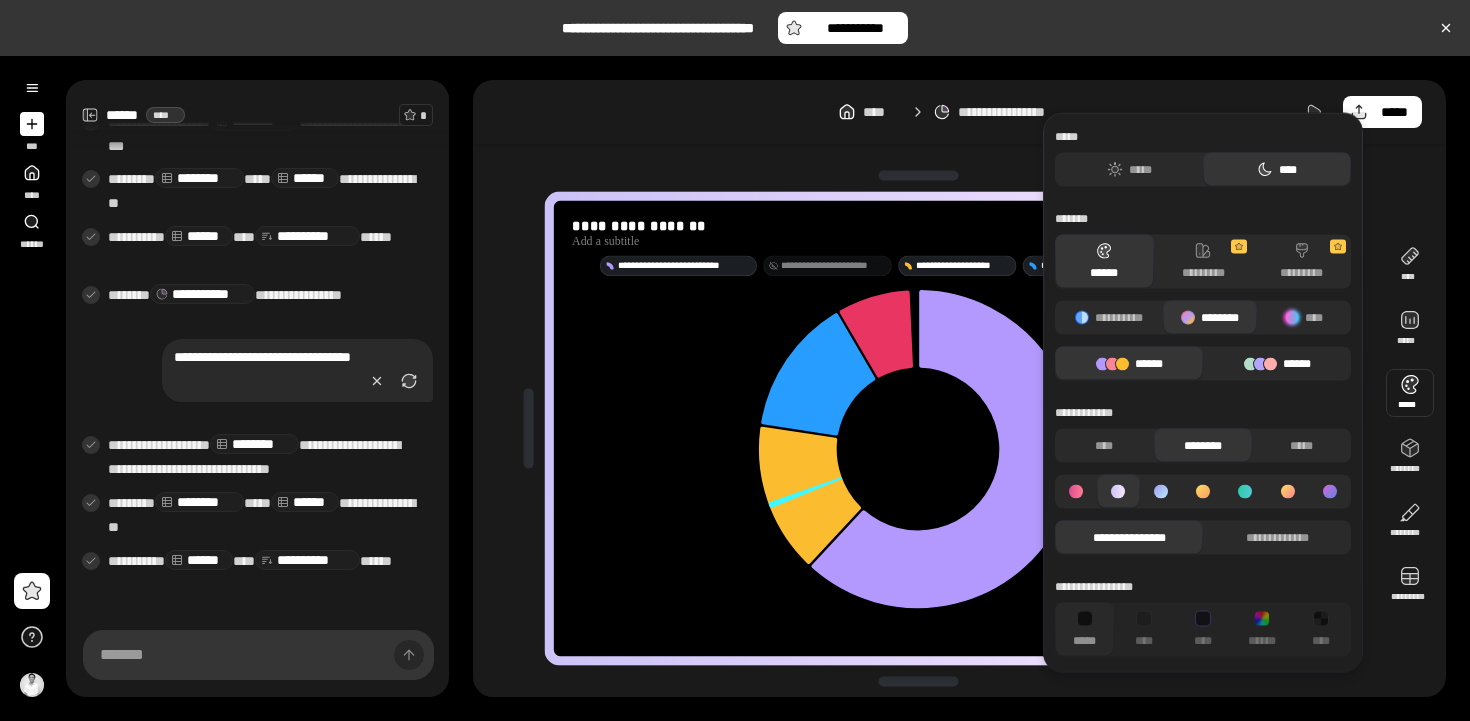 click on "******" at bounding box center [1277, 364] 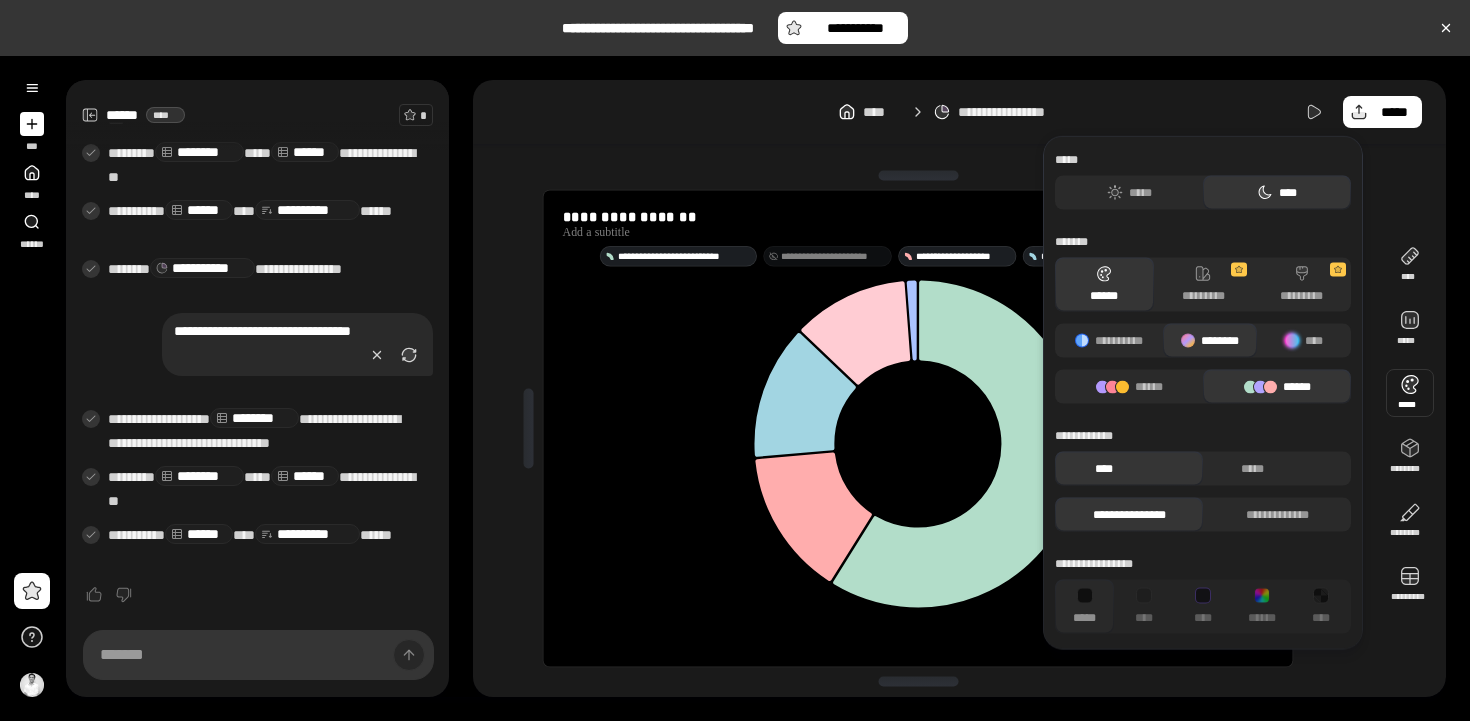 scroll, scrollTop: 607, scrollLeft: 0, axis: vertical 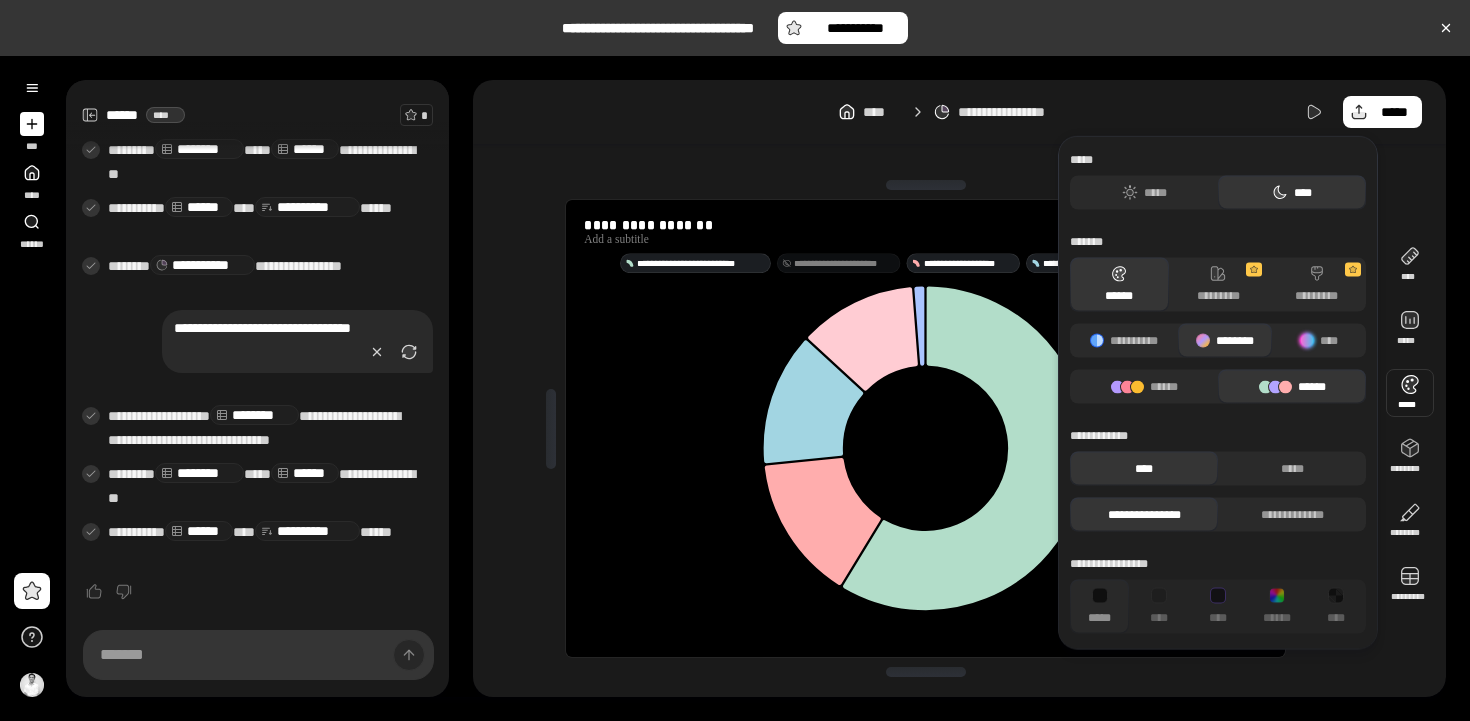click on "**********" at bounding box center (1218, 319) 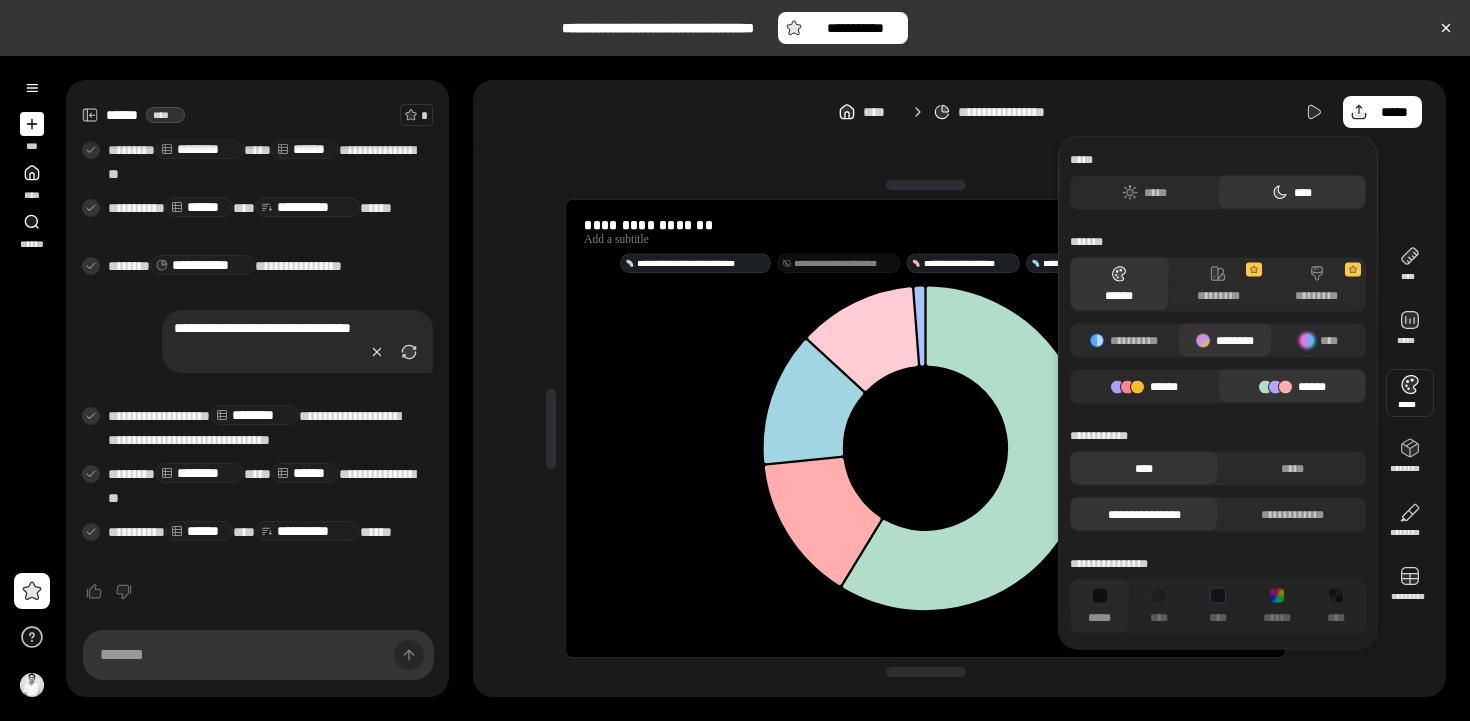 click on "******" at bounding box center [1144, 387] 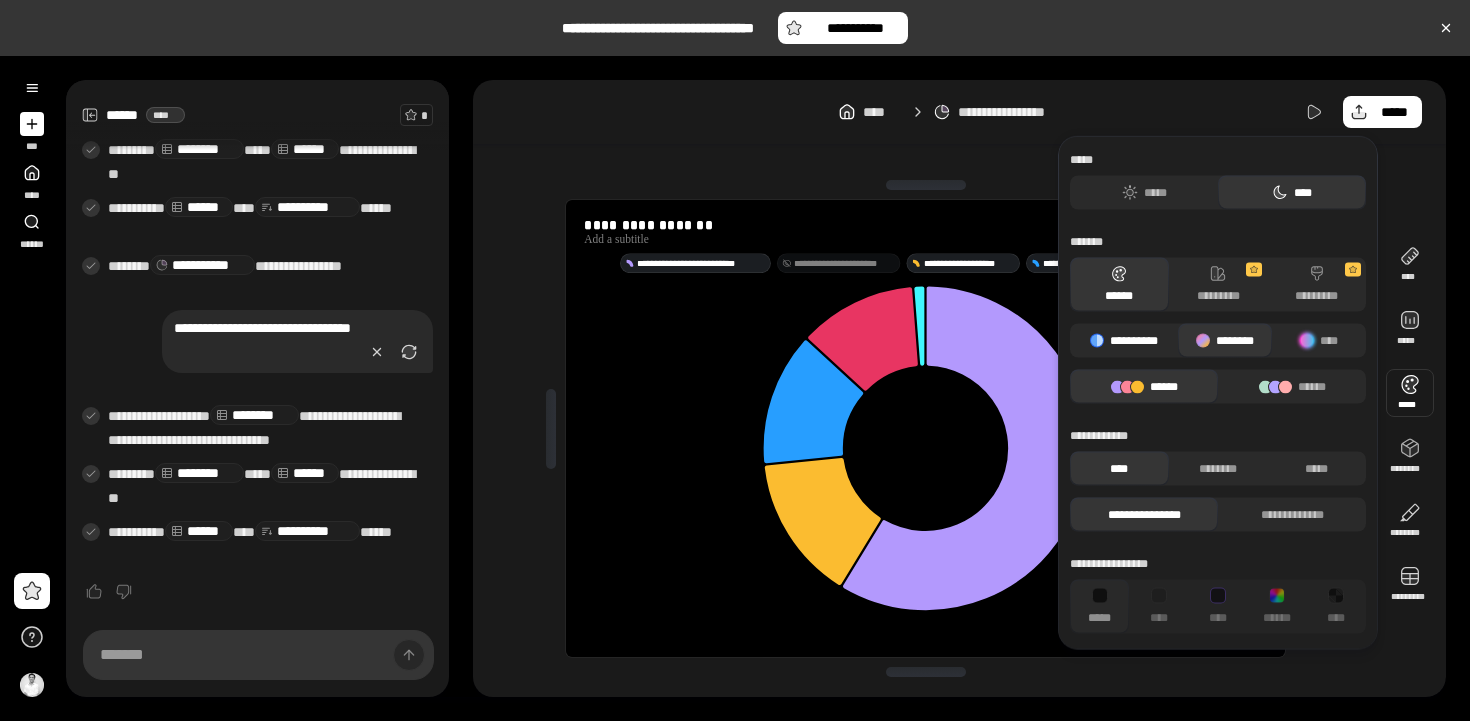click on "**********" at bounding box center [1124, 341] 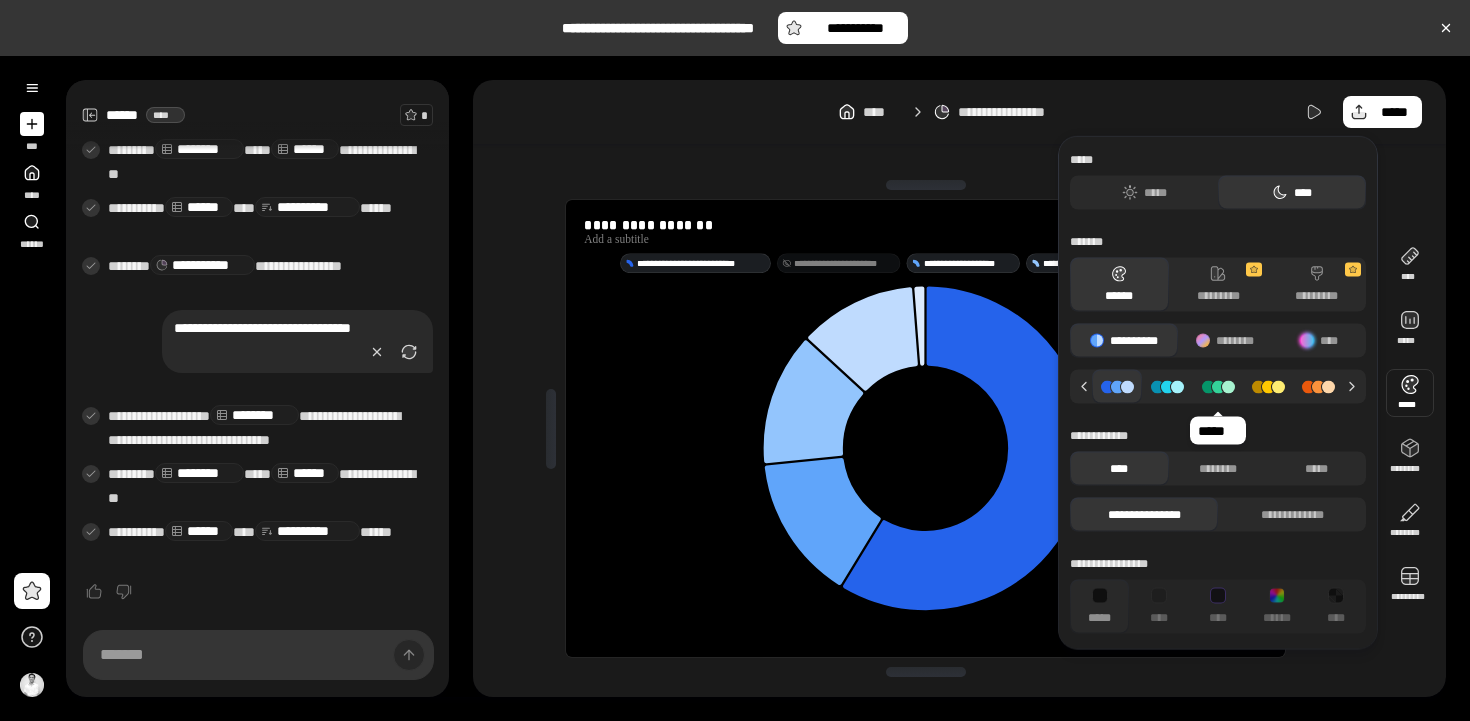 click 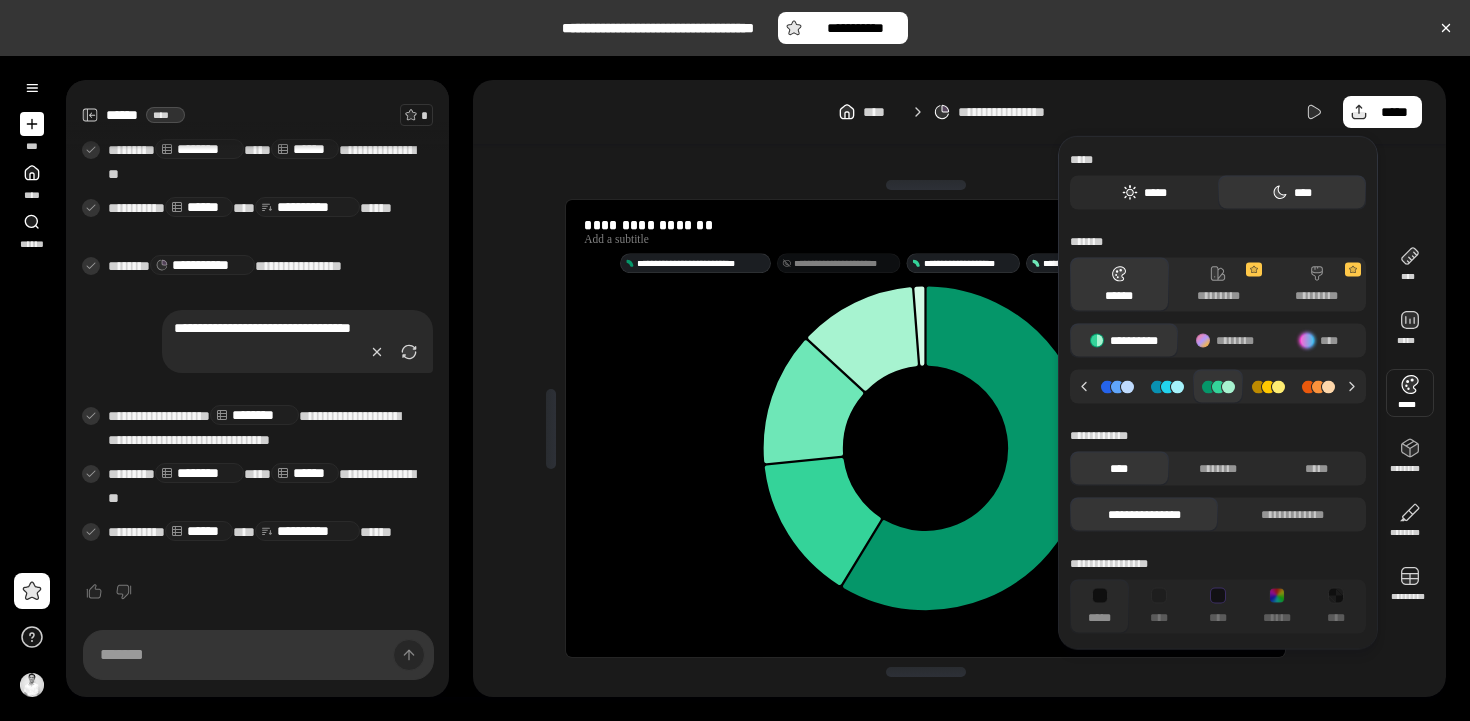 click on "*****" at bounding box center (1144, 193) 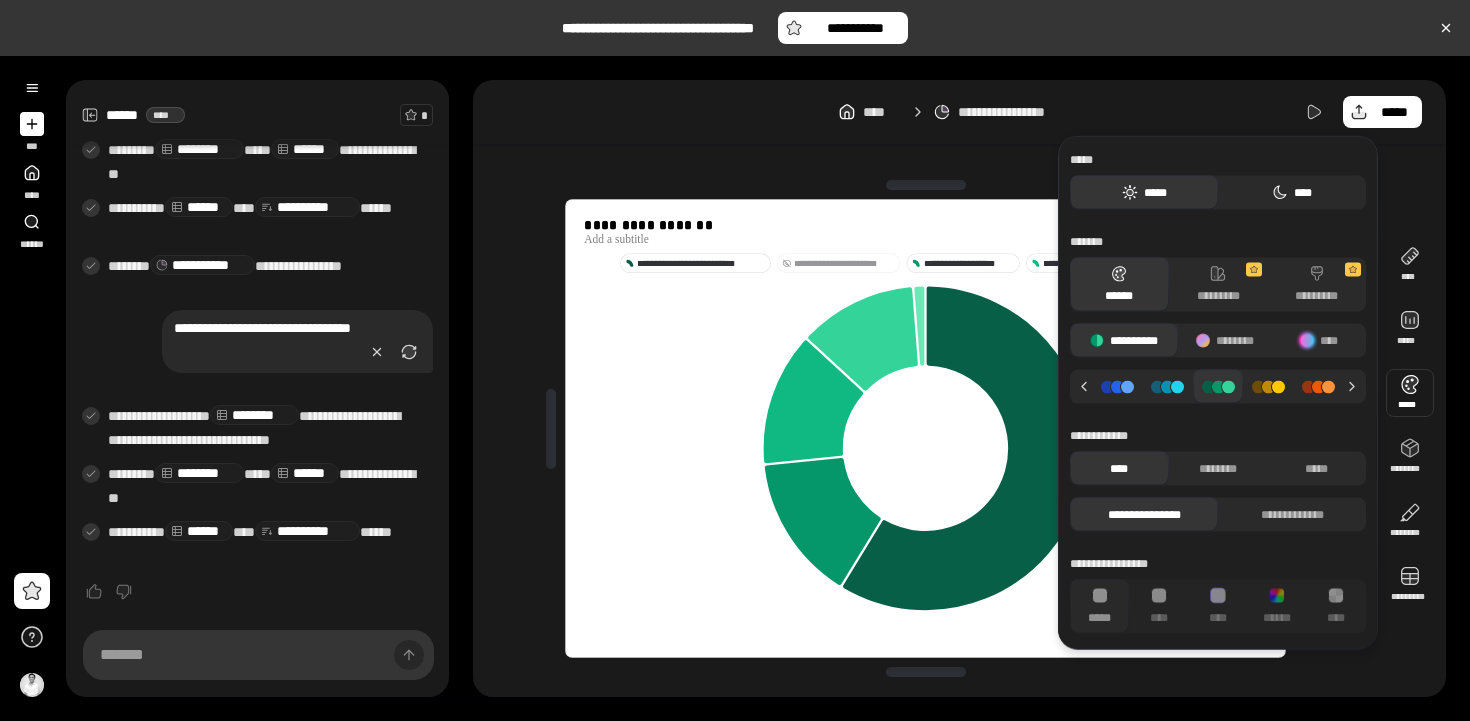 click on "****" at bounding box center (1292, 193) 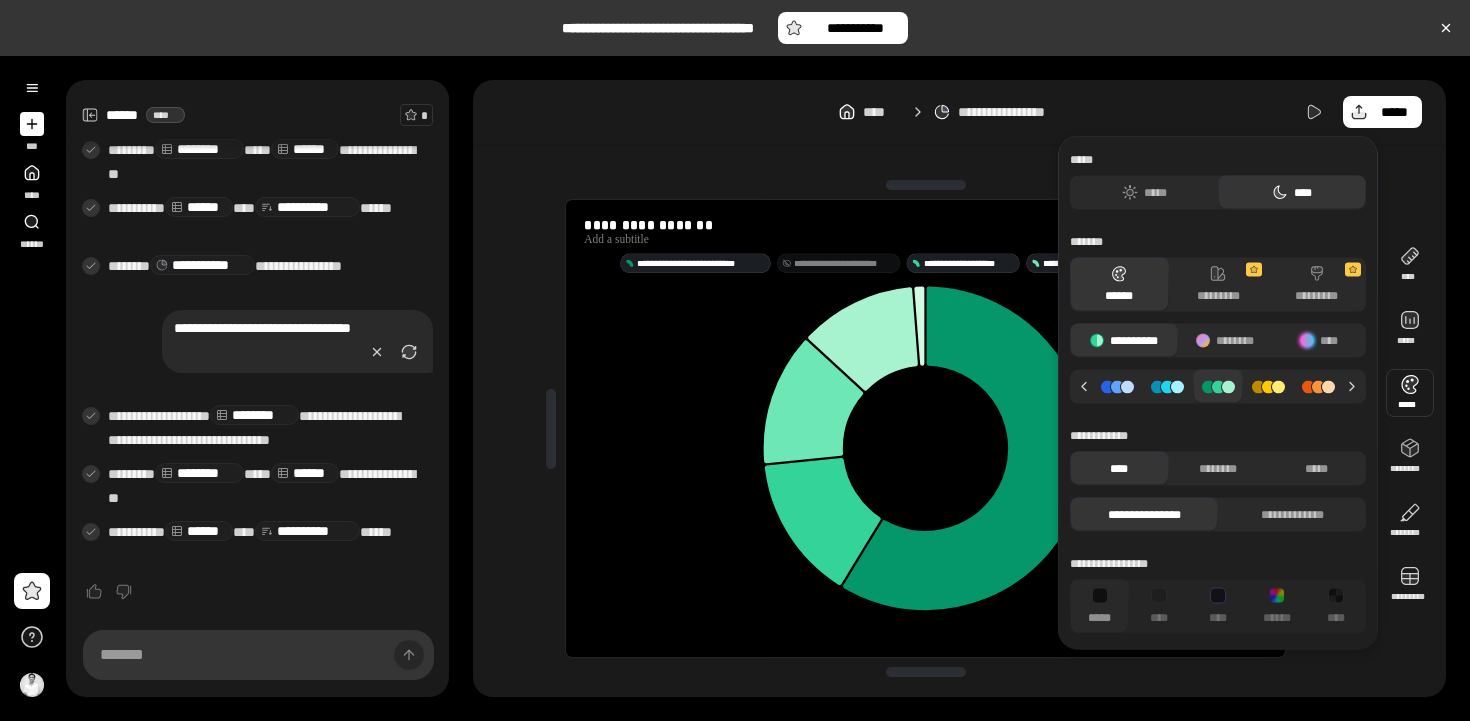 click on "**********" at bounding box center (735, 388) 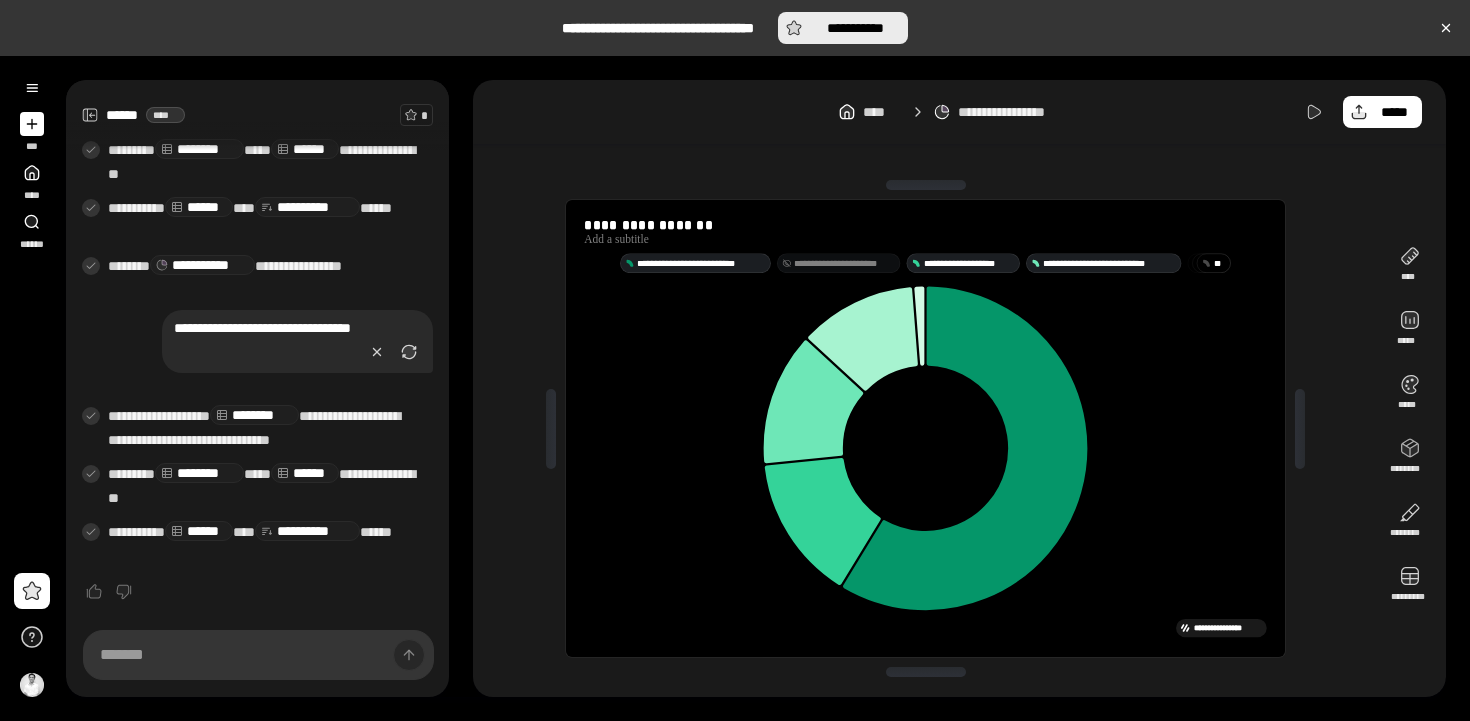 click on "**********" at bounding box center [855, 28] 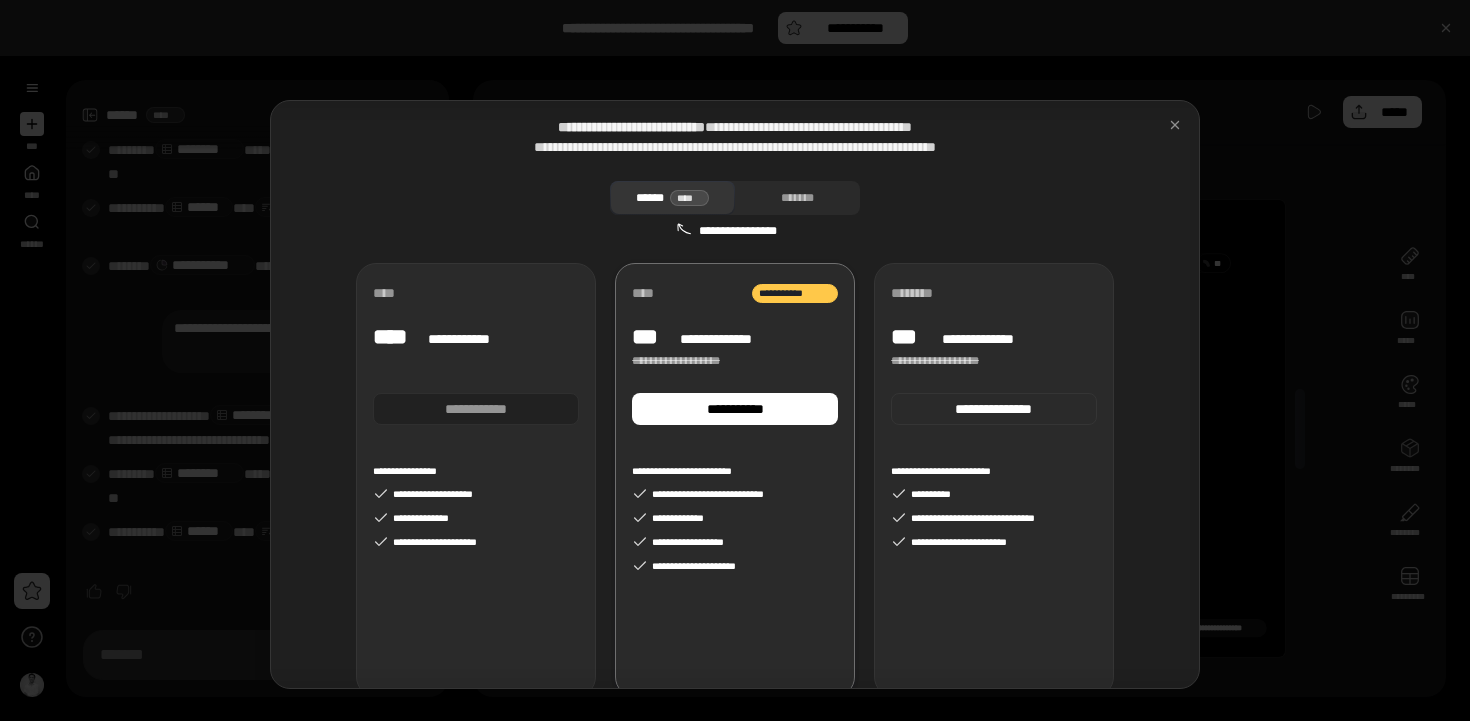 scroll, scrollTop: 128, scrollLeft: 0, axis: vertical 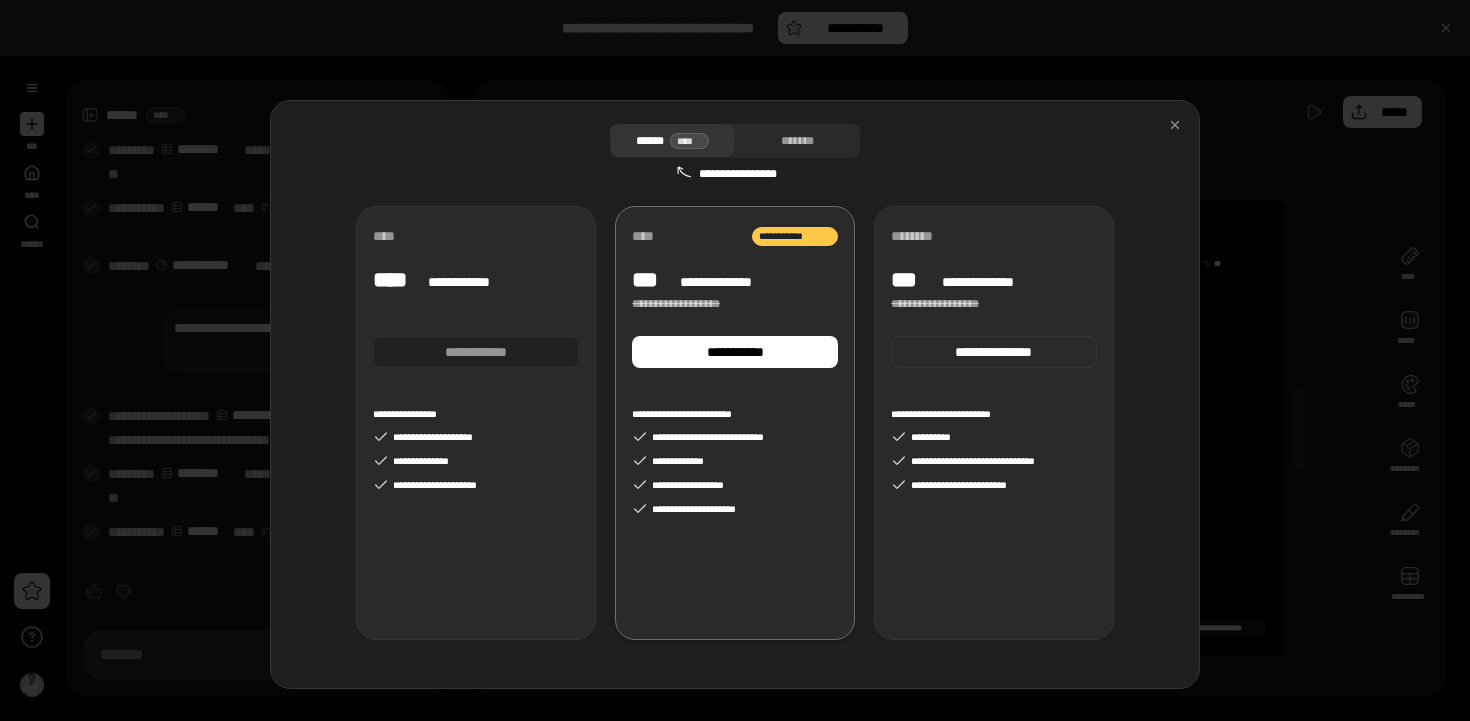 type 